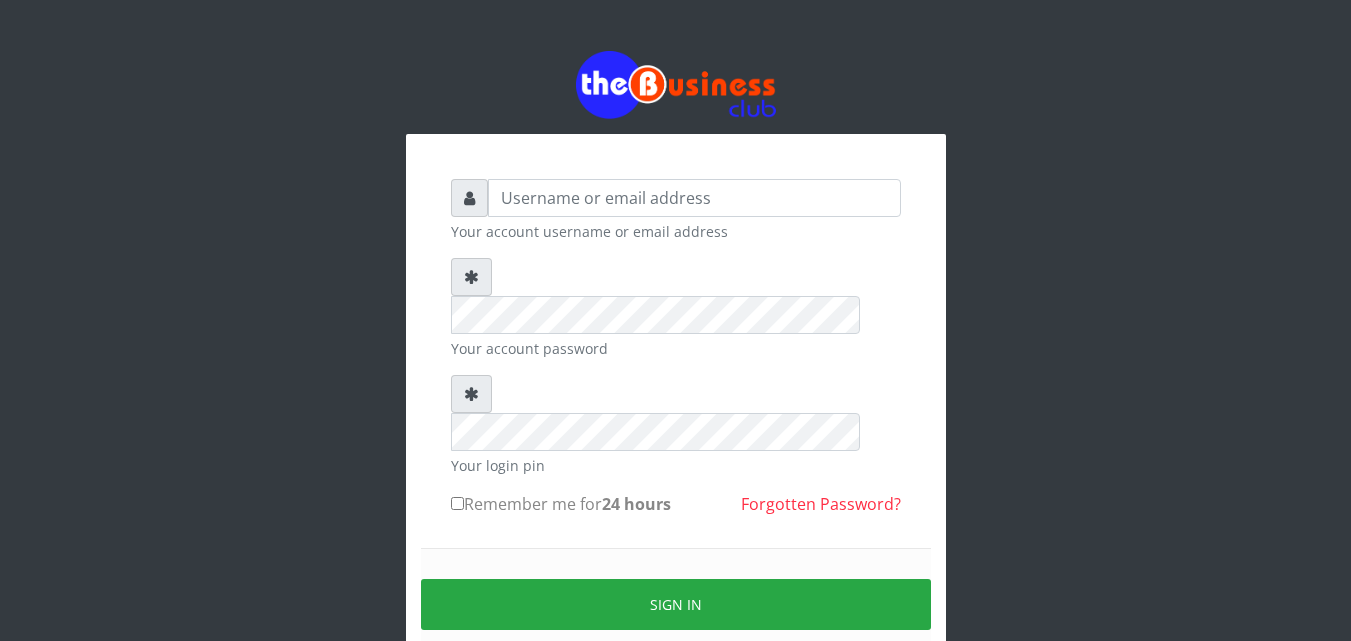 scroll, scrollTop: 0, scrollLeft: 0, axis: both 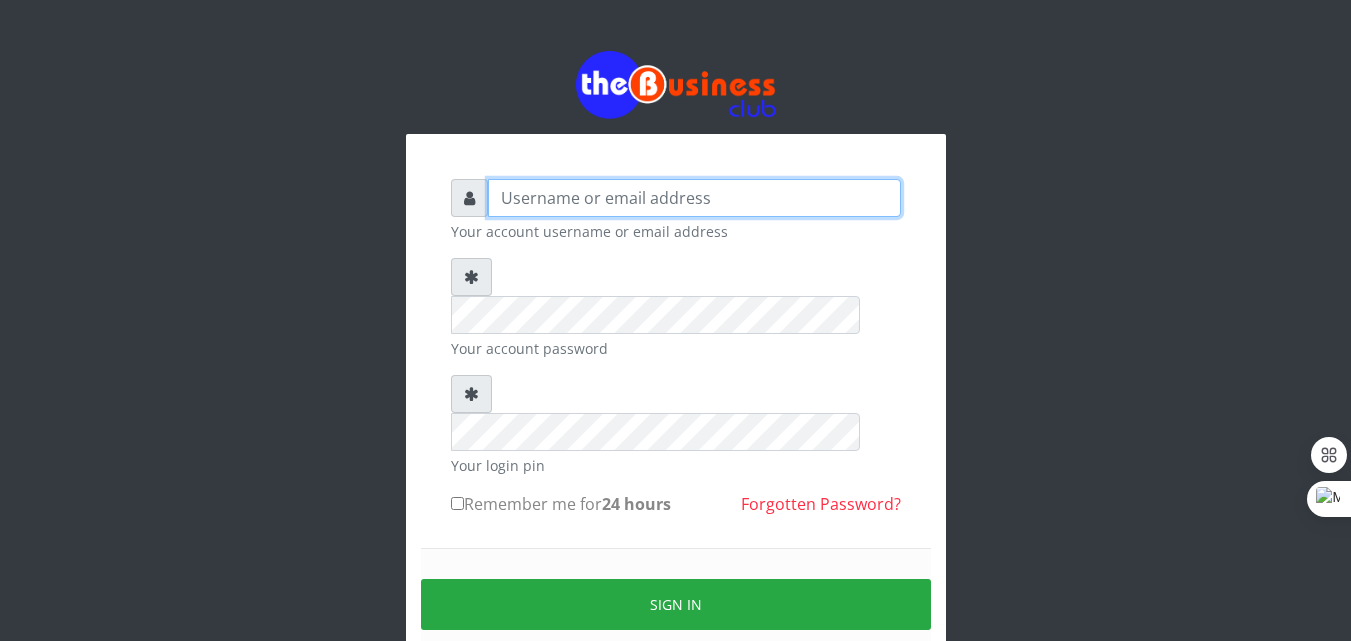 type on "david12" 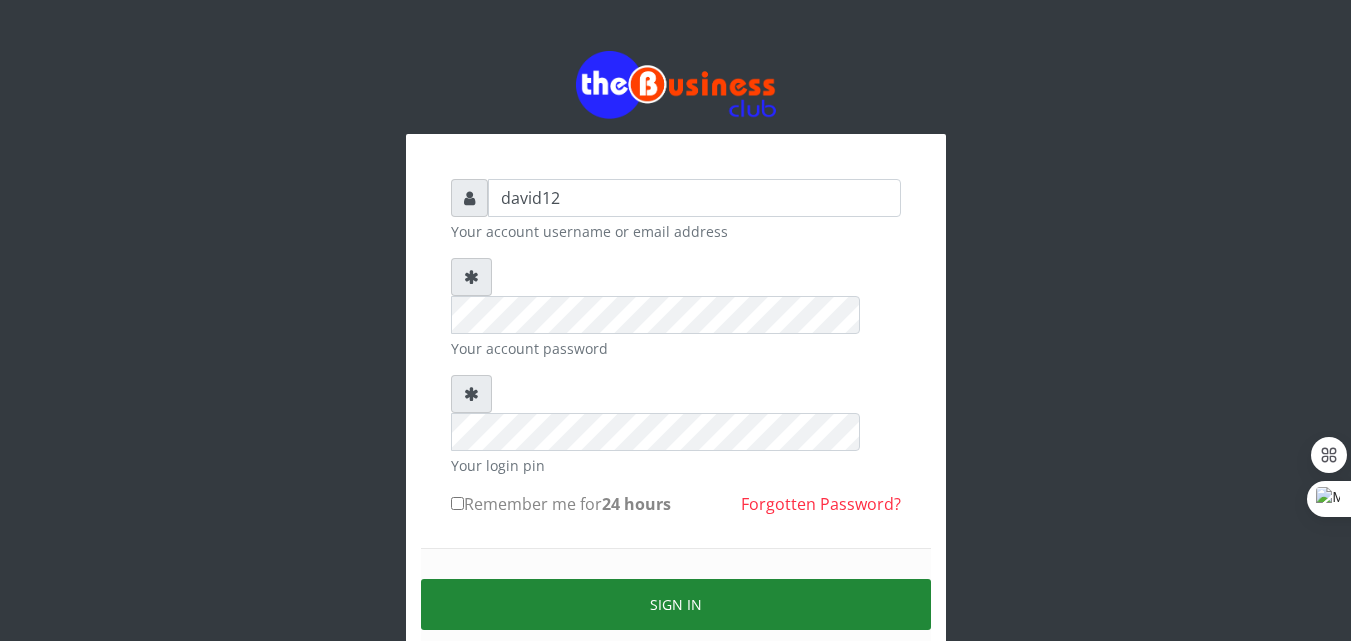 click on "Sign in" at bounding box center [676, 604] 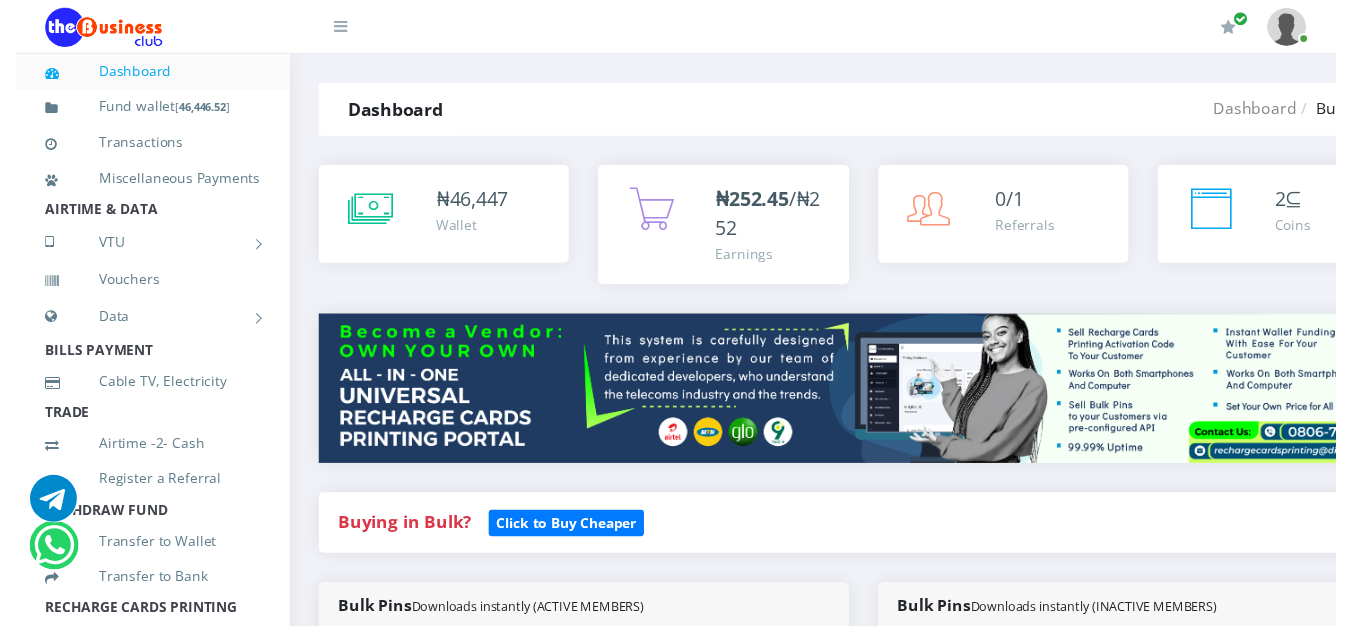 scroll, scrollTop: 600, scrollLeft: 0, axis: vertical 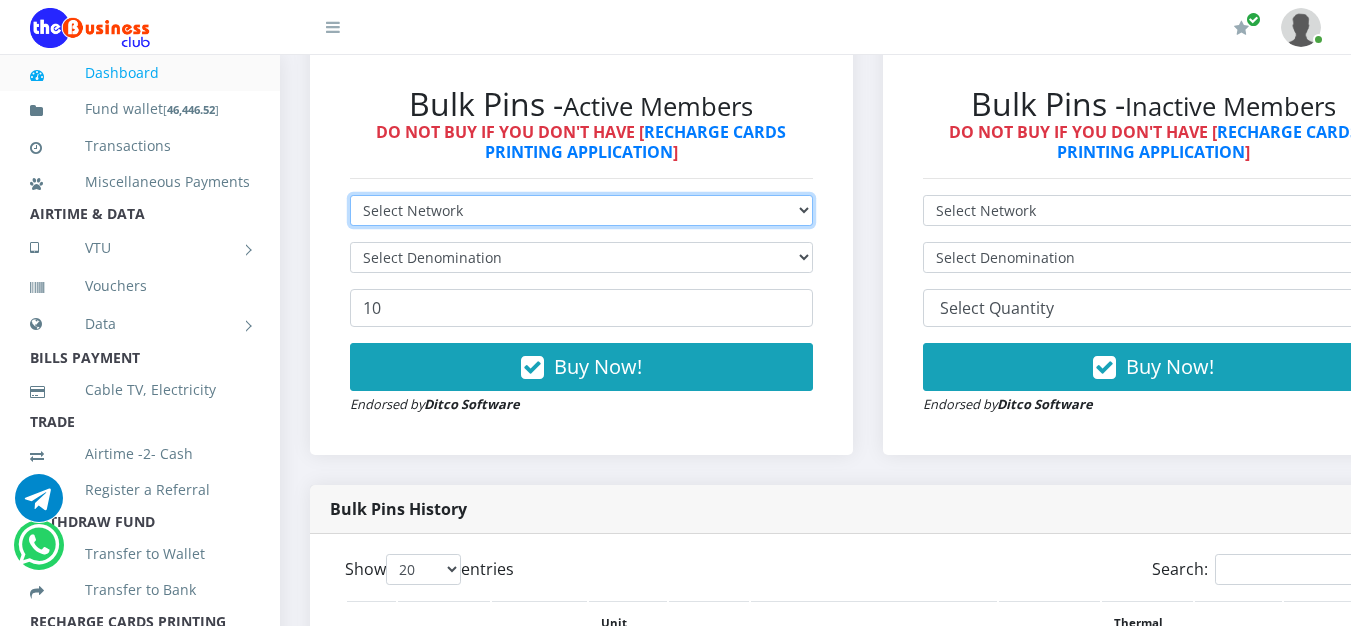 click on "Select Network
MTN
Globacom
9Mobile
Airtel" at bounding box center [581, 210] 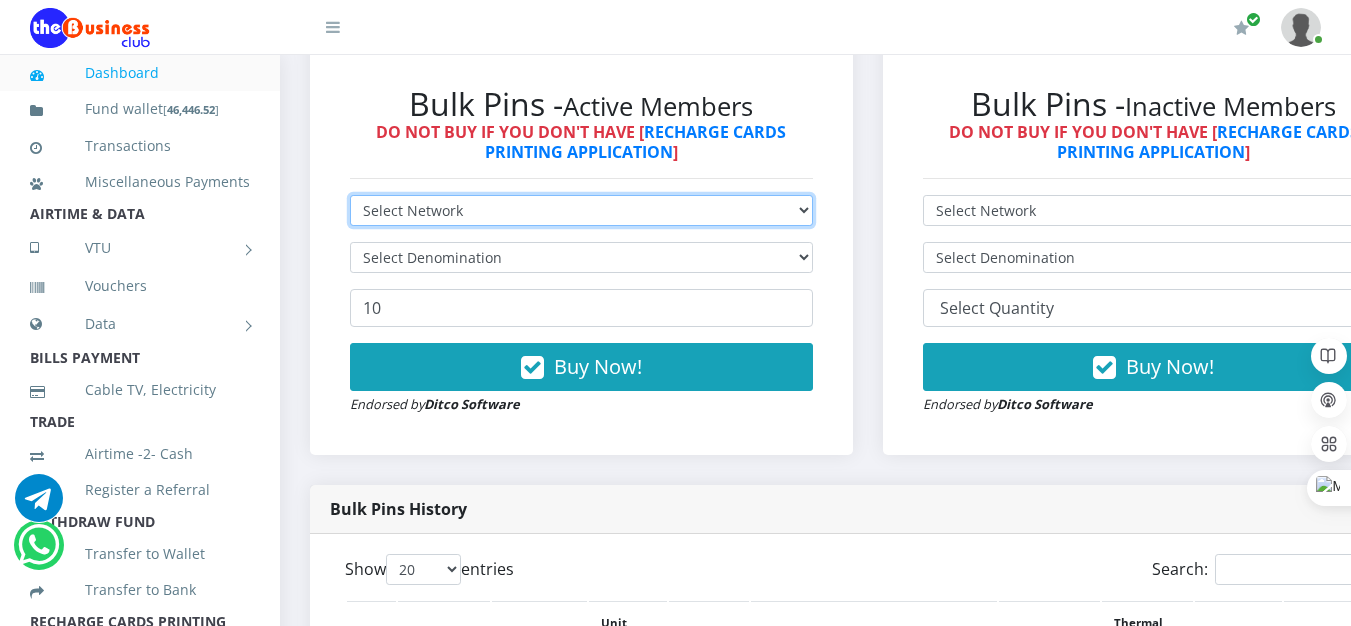 select on "MTN" 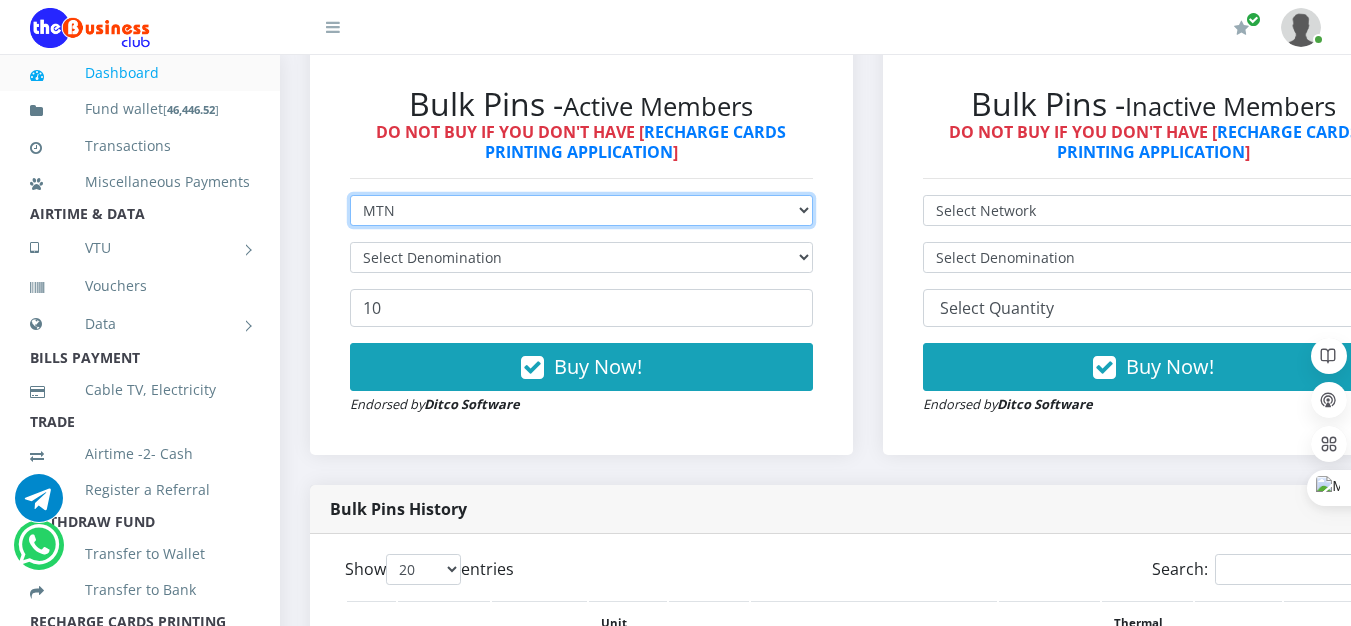 click on "Select Network
MTN
Globacom
9Mobile
Airtel" at bounding box center (581, 210) 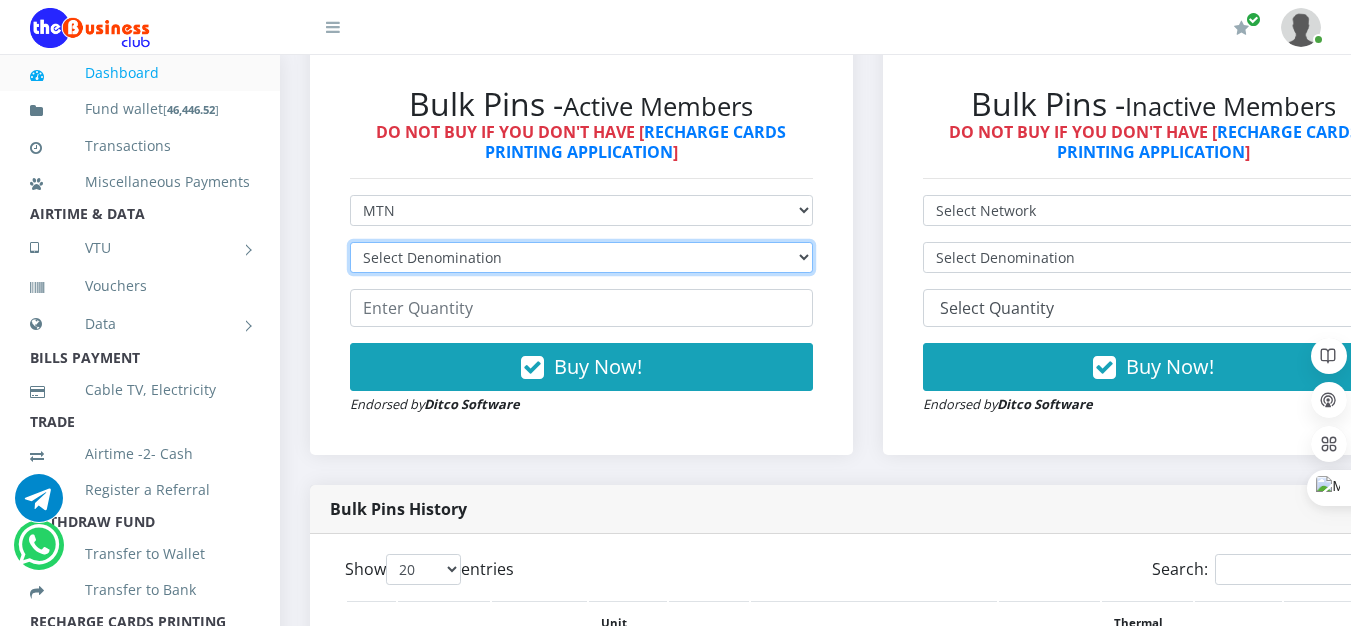 click on "Select Denomination MTN NGN100 - ₦96.99 MTN NGN200 - ₦193.98 MTN NGN400 - ₦387.96 MTN NGN500 - ₦484.95 MTN NGN1000 - ₦969.90 MTN NGN1500 - ₦1,454.85" at bounding box center (581, 257) 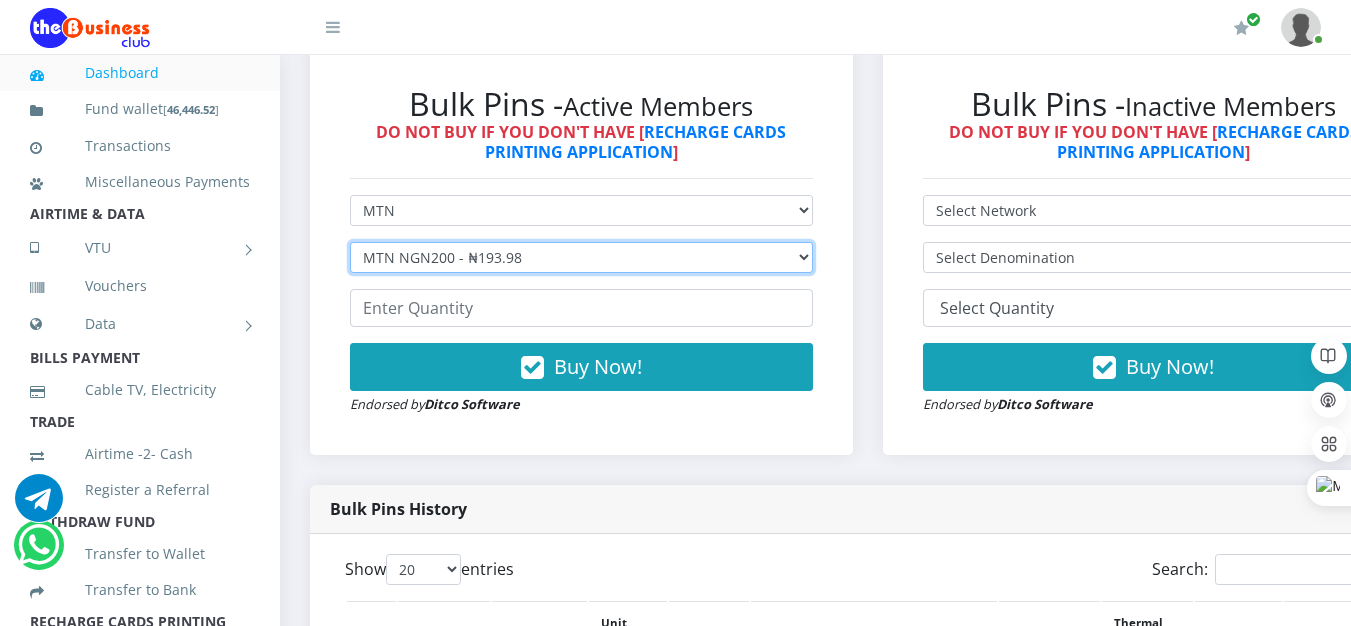 click on "Select Denomination MTN NGN100 - ₦96.99 MTN NGN200 - ₦193.98 MTN NGN400 - ₦387.96 MTN NGN500 - ₦484.95 MTN NGN1000 - ₦969.90 MTN NGN1500 - ₦1,454.85" at bounding box center (581, 257) 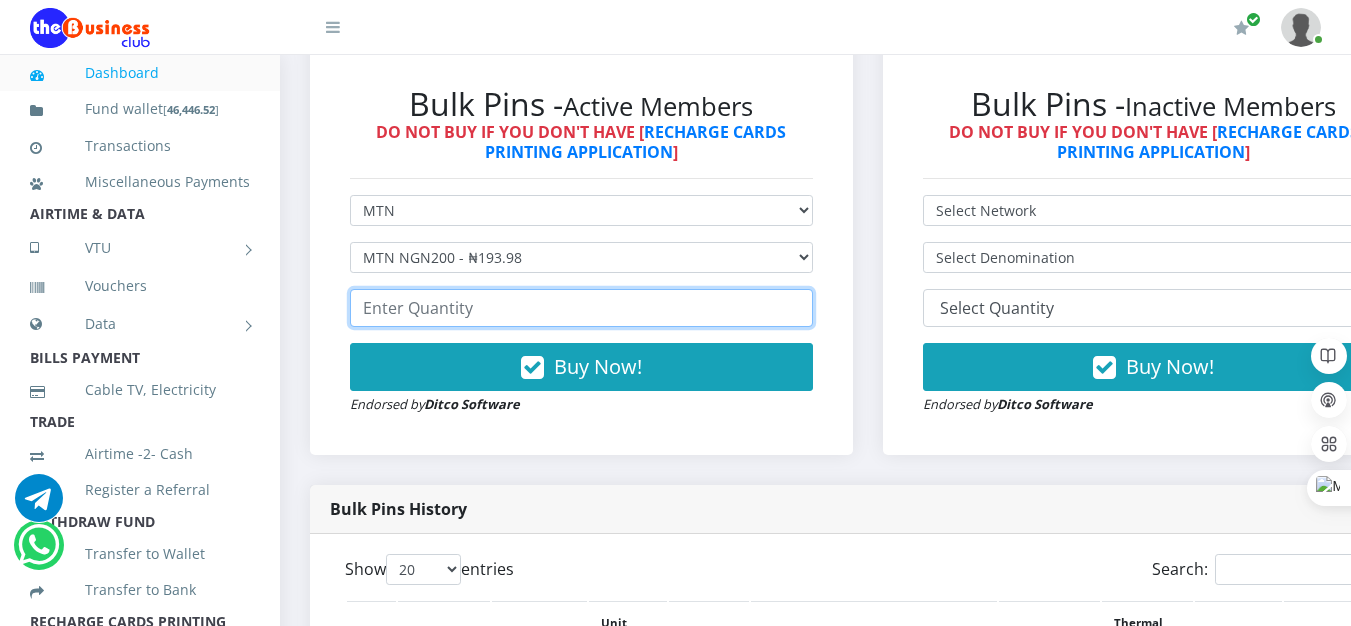 click at bounding box center (581, 308) 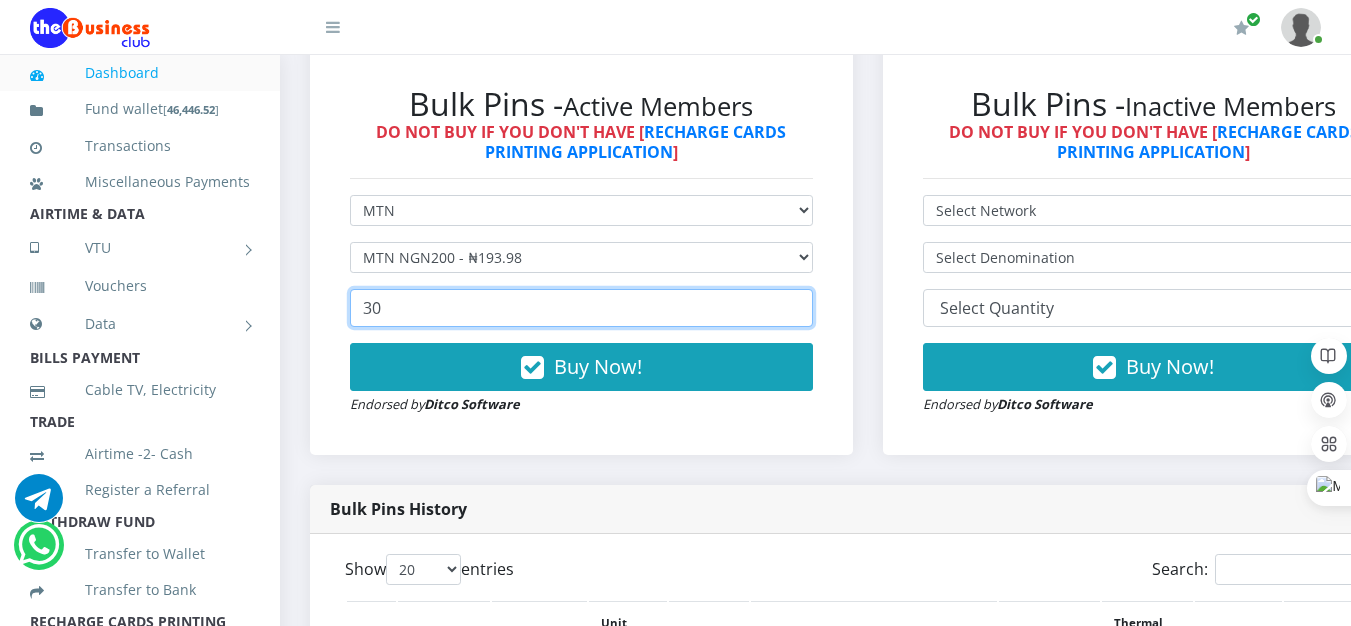 type on "3" 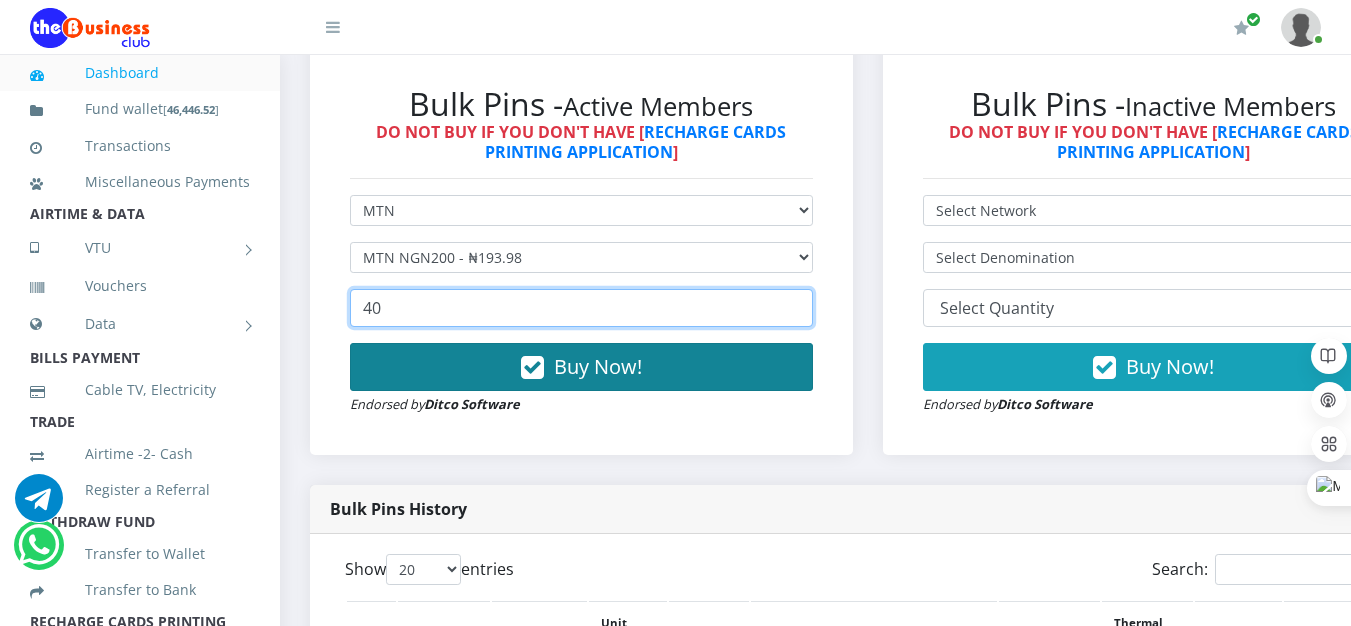 type on "40" 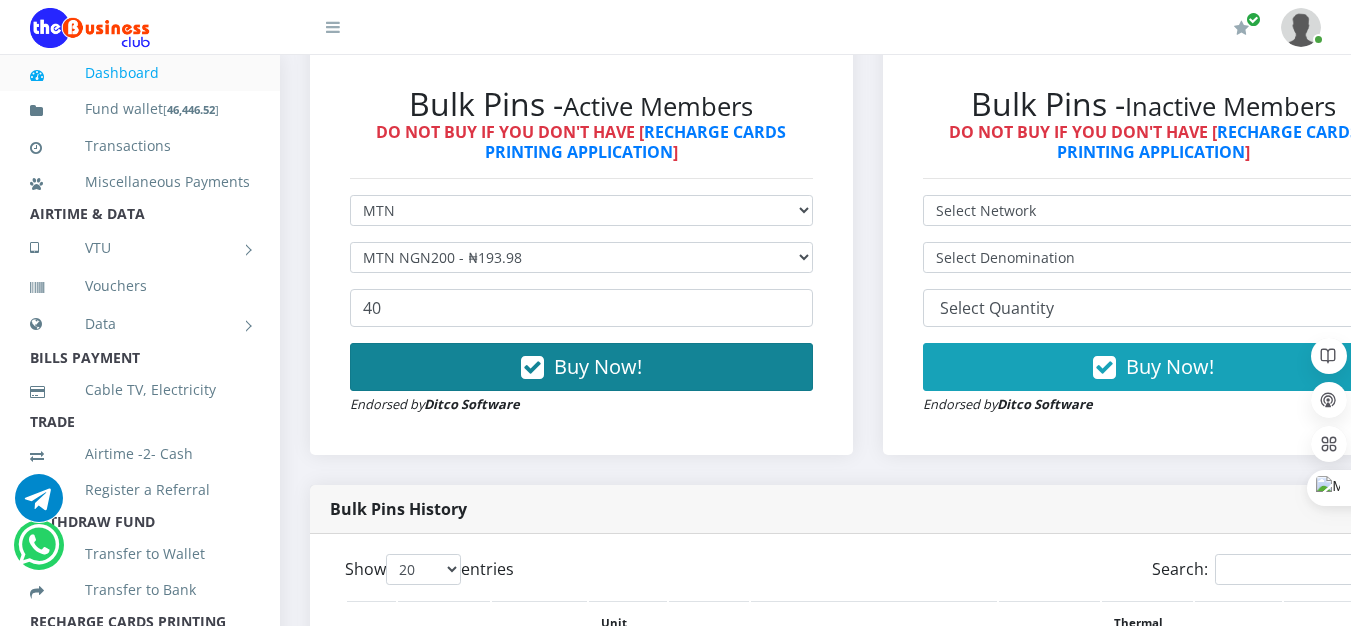 click on "Buy Now!" at bounding box center [598, 366] 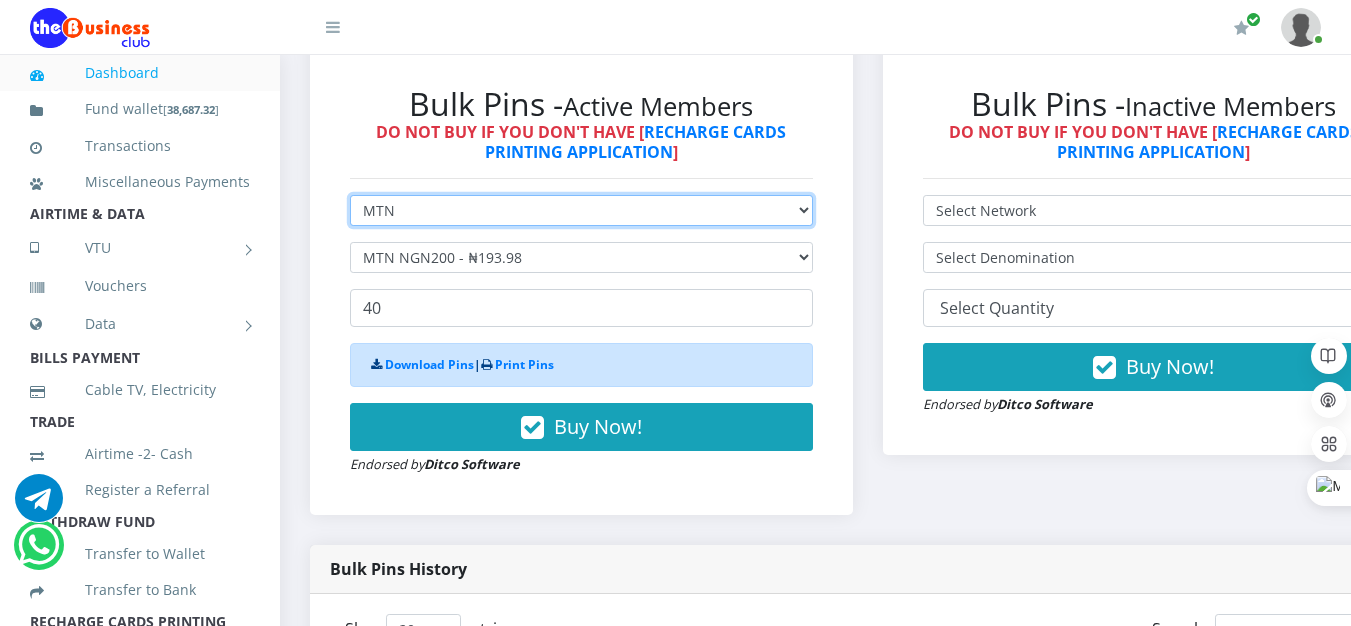 click on "Select Network
MTN
Globacom
9Mobile
Airtel" at bounding box center [581, 210] 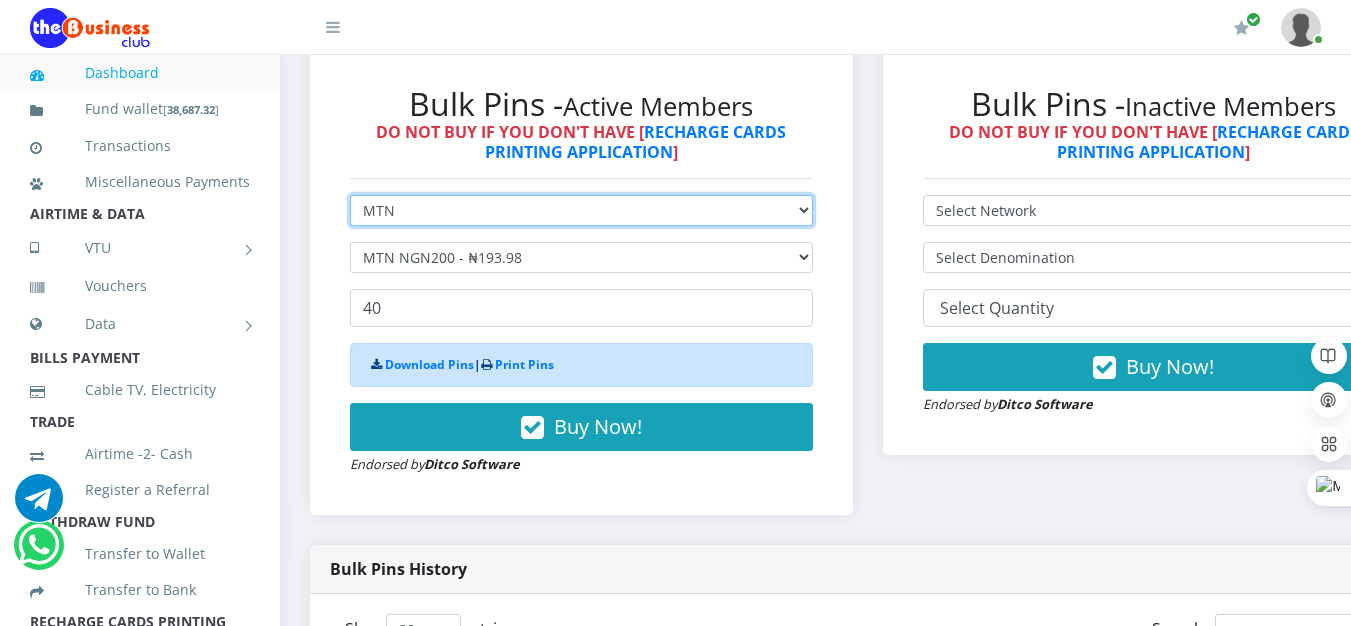 select on "Airtel" 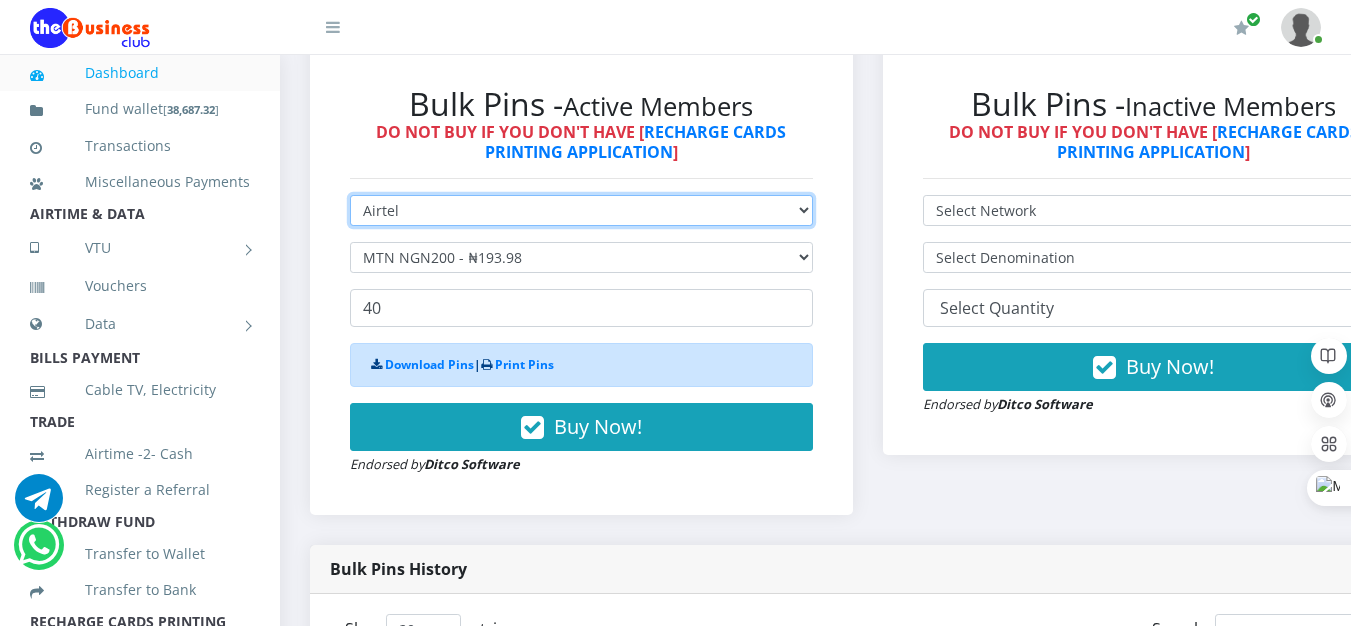click on "Select Network
MTN
Globacom
9Mobile
Airtel" at bounding box center (581, 210) 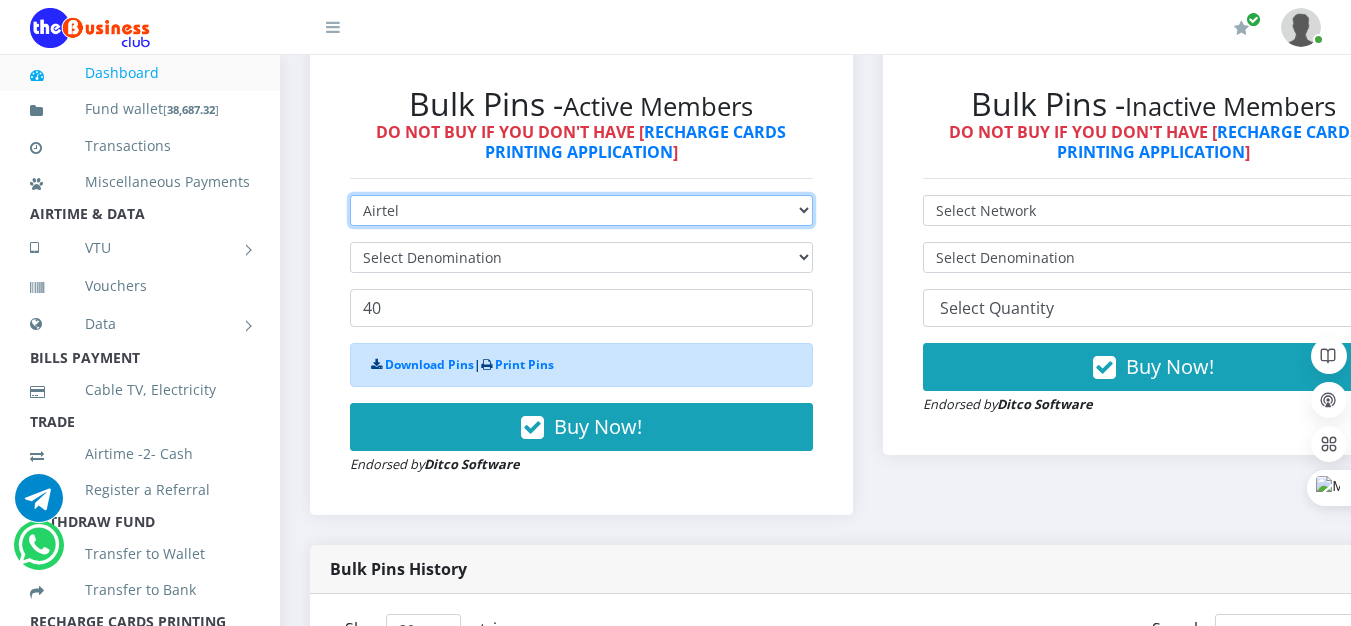 type 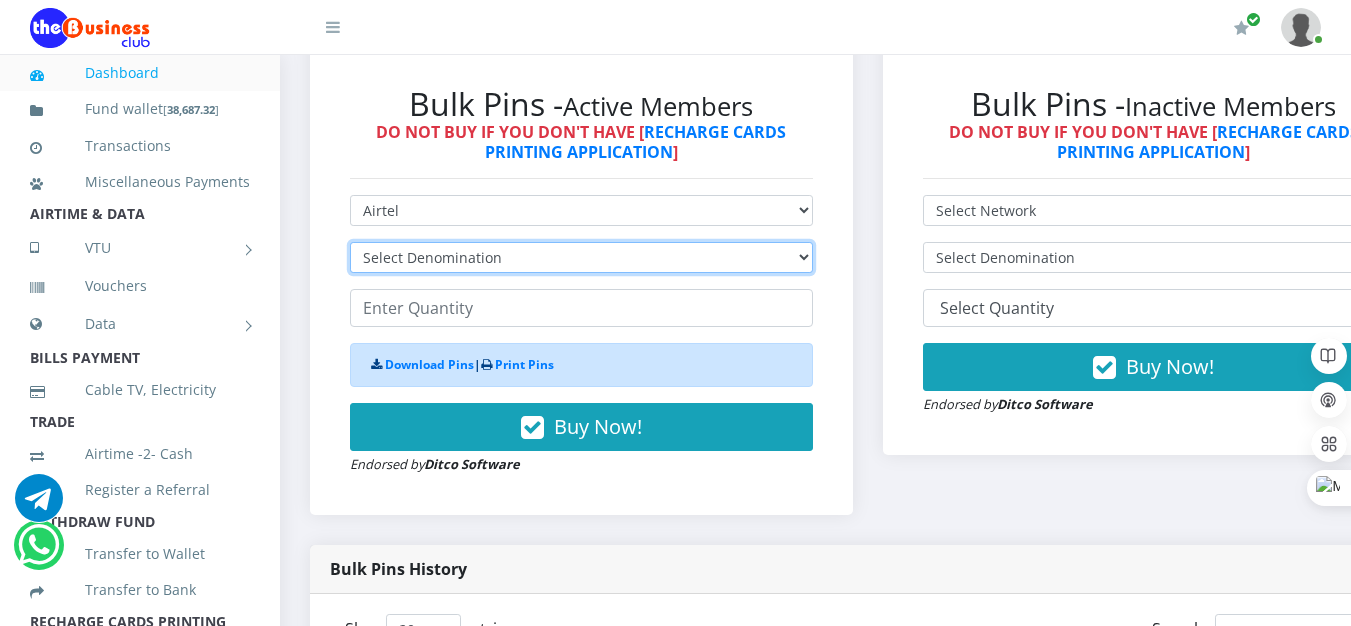 click on "Select Denomination Airtel NGN100 - ₦96.38 Airtel NGN200 - ₦192.76 Airtel NGN500 - ₦481.90 Airtel NGN1000 - ₦963.80" at bounding box center (581, 257) 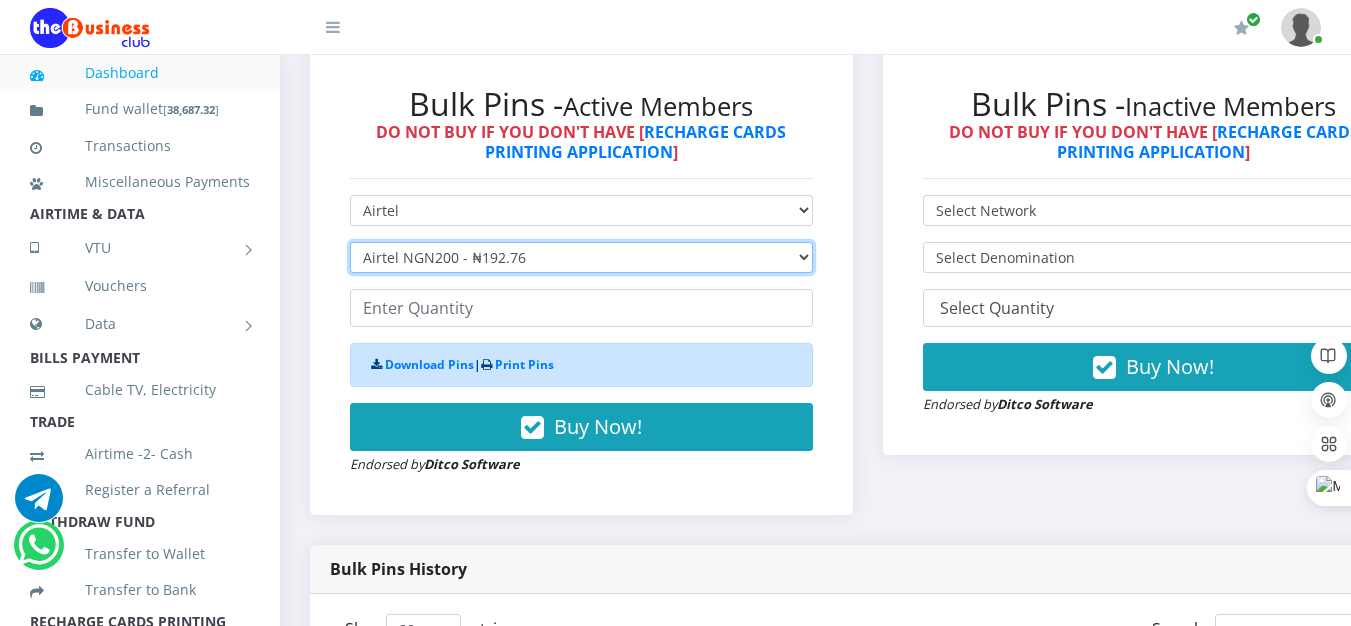 click on "Select Denomination Airtel NGN100 - ₦96.38 Airtel NGN200 - ₦192.76 Airtel NGN500 - ₦481.90 Airtel NGN1000 - ₦963.80" at bounding box center (581, 257) 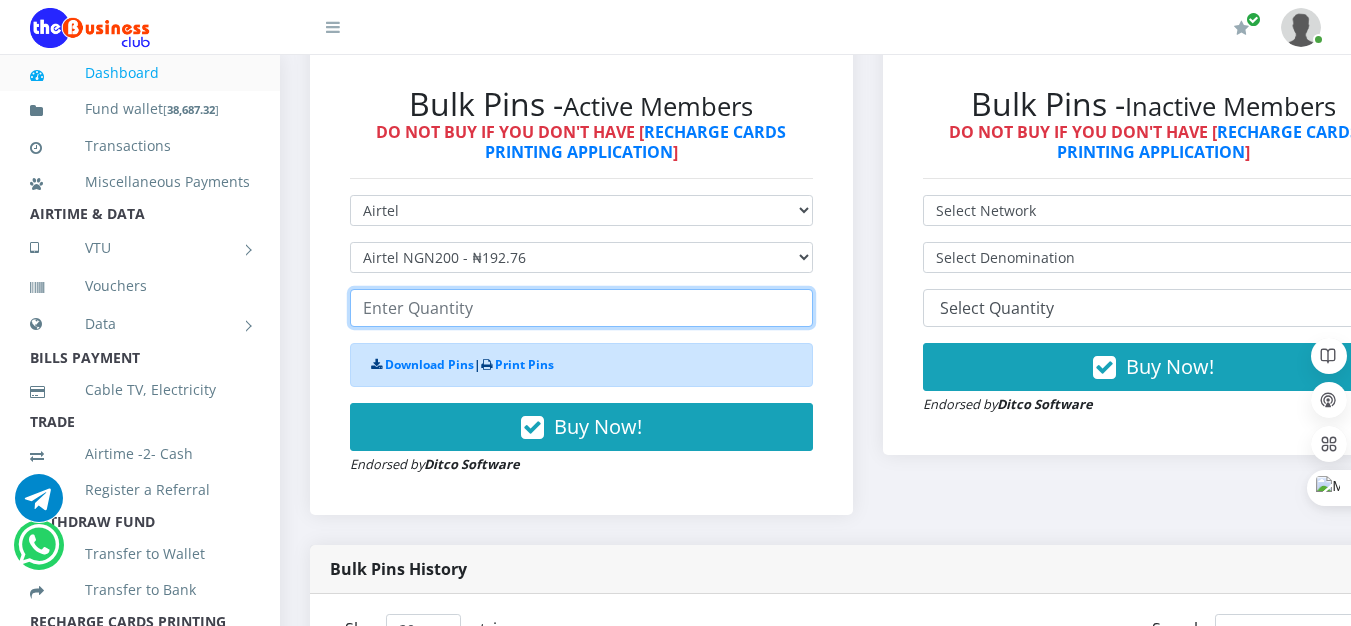 click at bounding box center [581, 308] 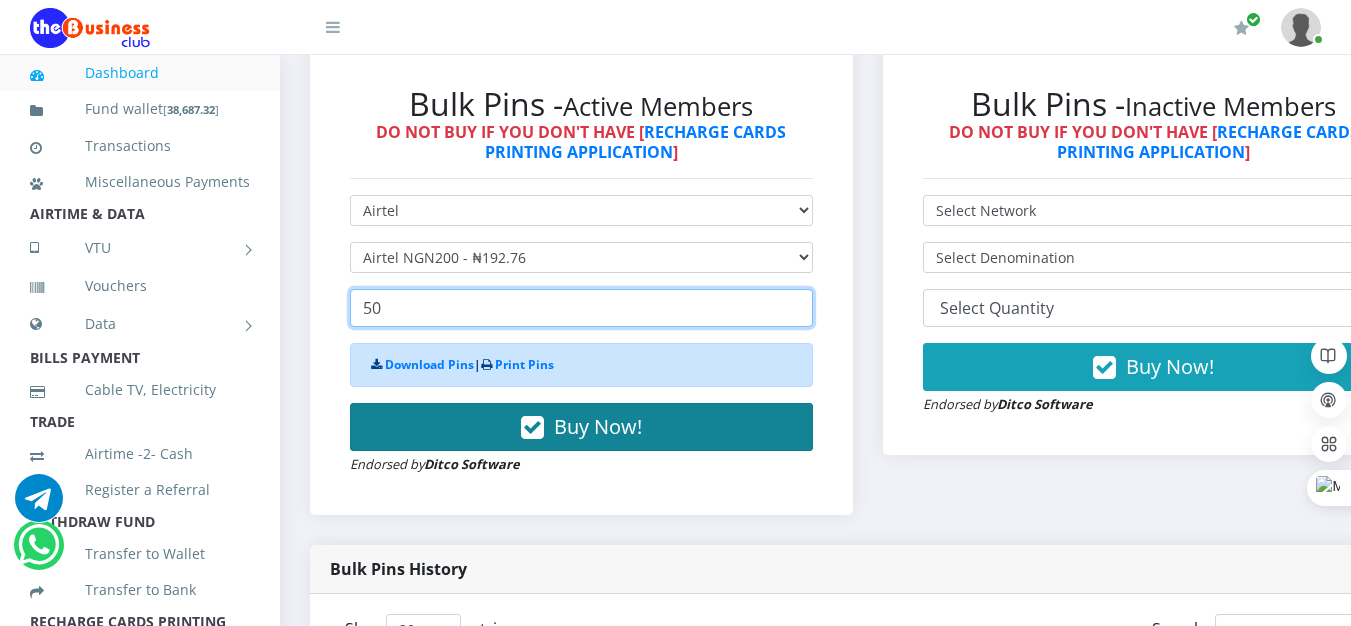 type on "50" 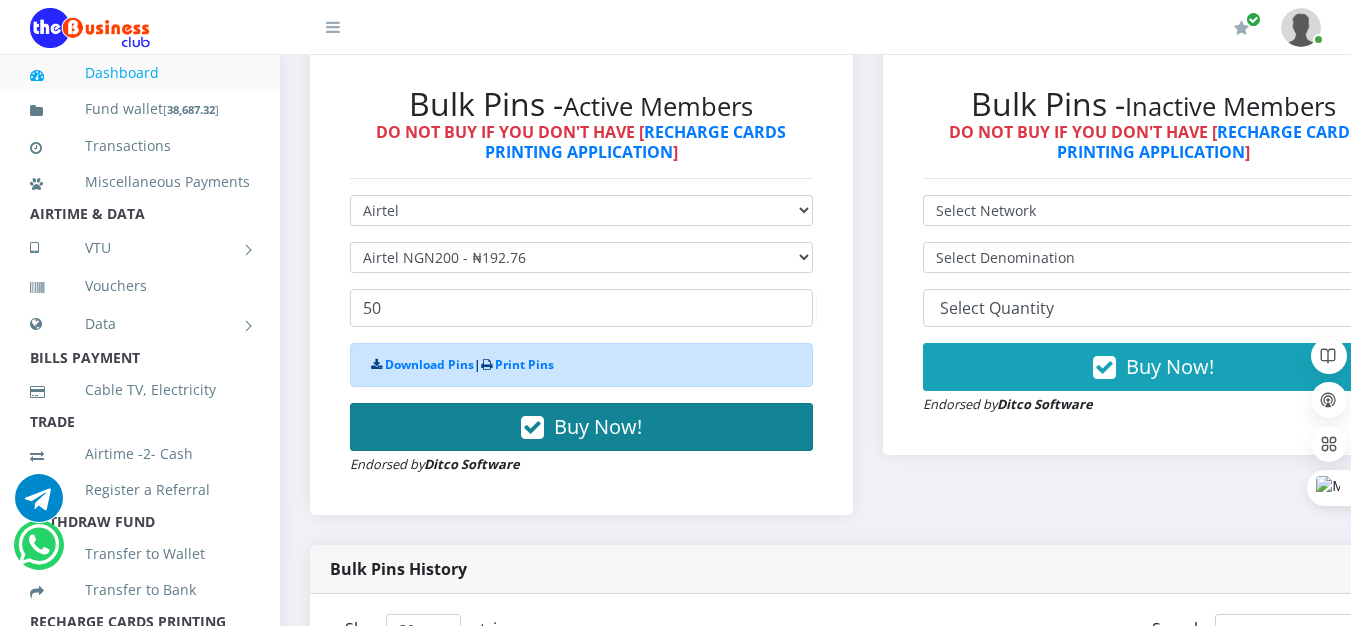 click on "Buy Now!" at bounding box center [598, 426] 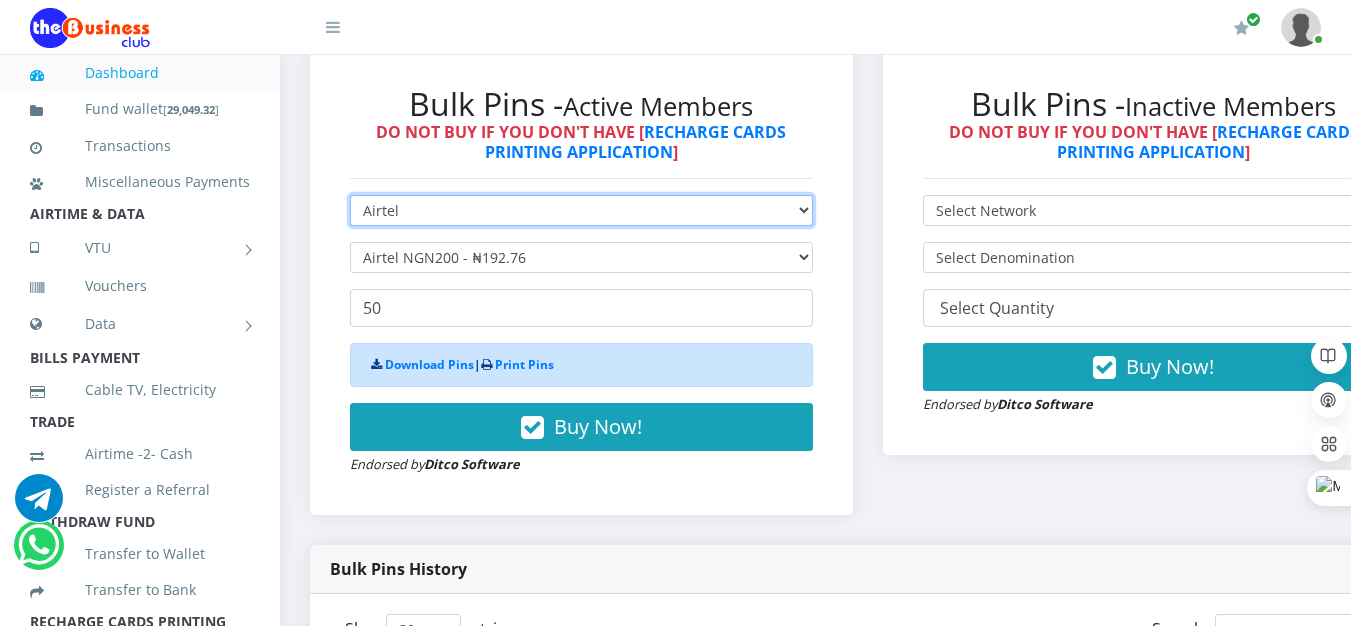 click on "Select Network
MTN
Globacom
9Mobile
Airtel" at bounding box center (581, 210) 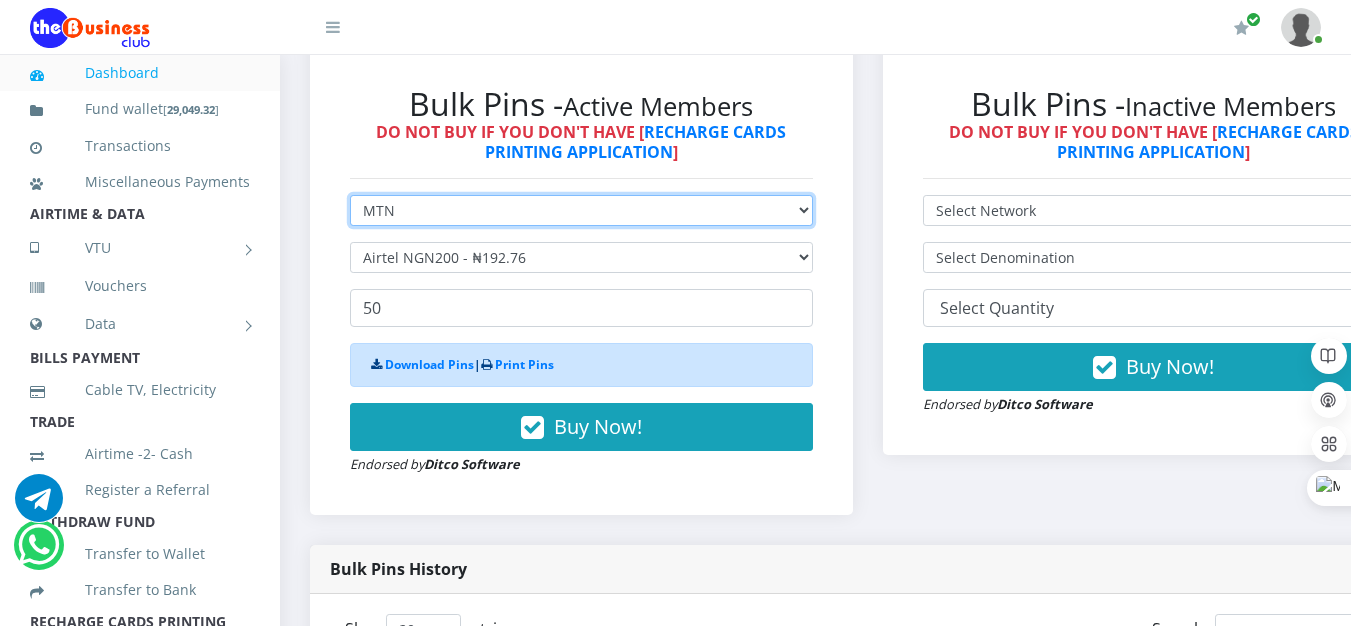 click on "Select Network
MTN
Globacom
9Mobile
Airtel" at bounding box center (581, 210) 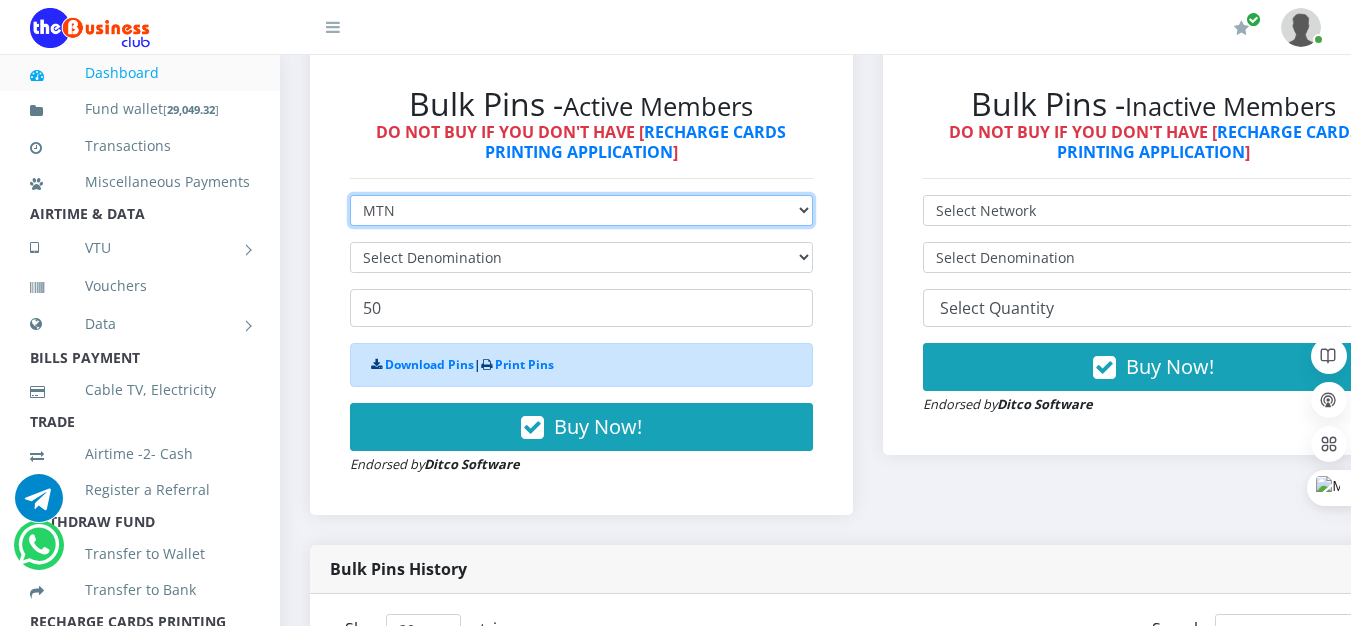 type 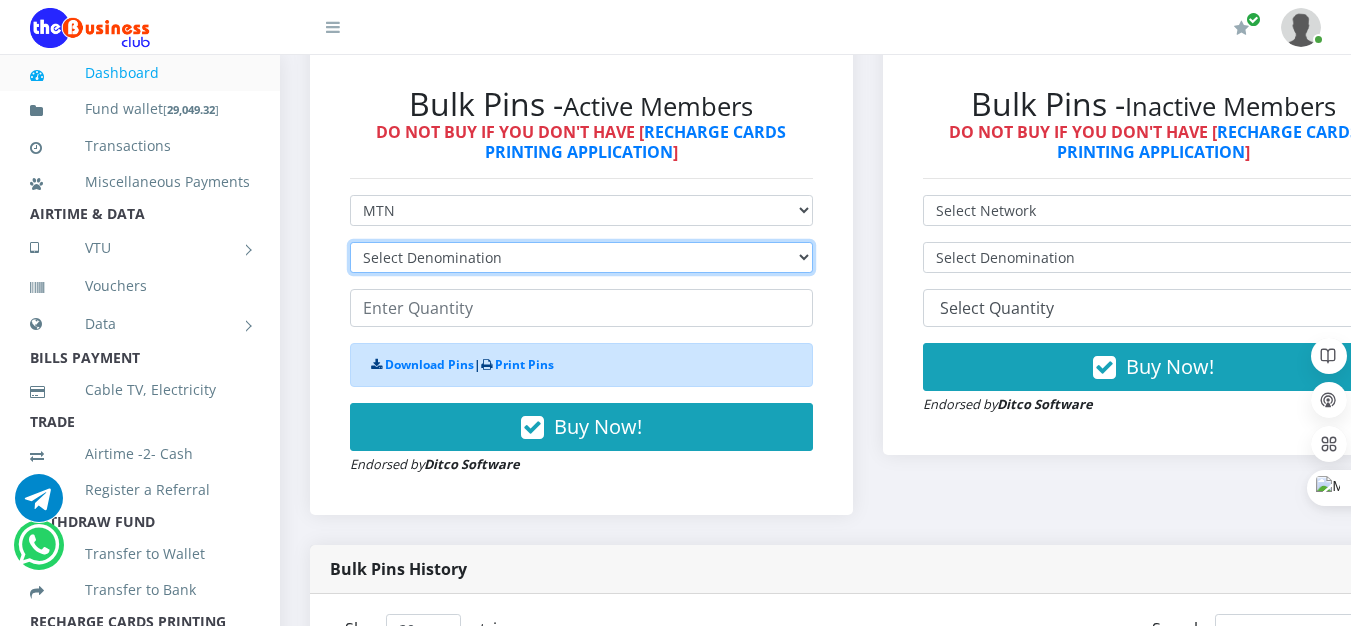 click on "Select Denomination MTN NGN100 - ₦96.99 MTN NGN200 - ₦193.98 MTN NGN400 - ₦387.96 MTN NGN500 - ₦484.95 MTN NGN1000 - ₦969.90 MTN NGN1500 - ₦1,454.85" at bounding box center (581, 257) 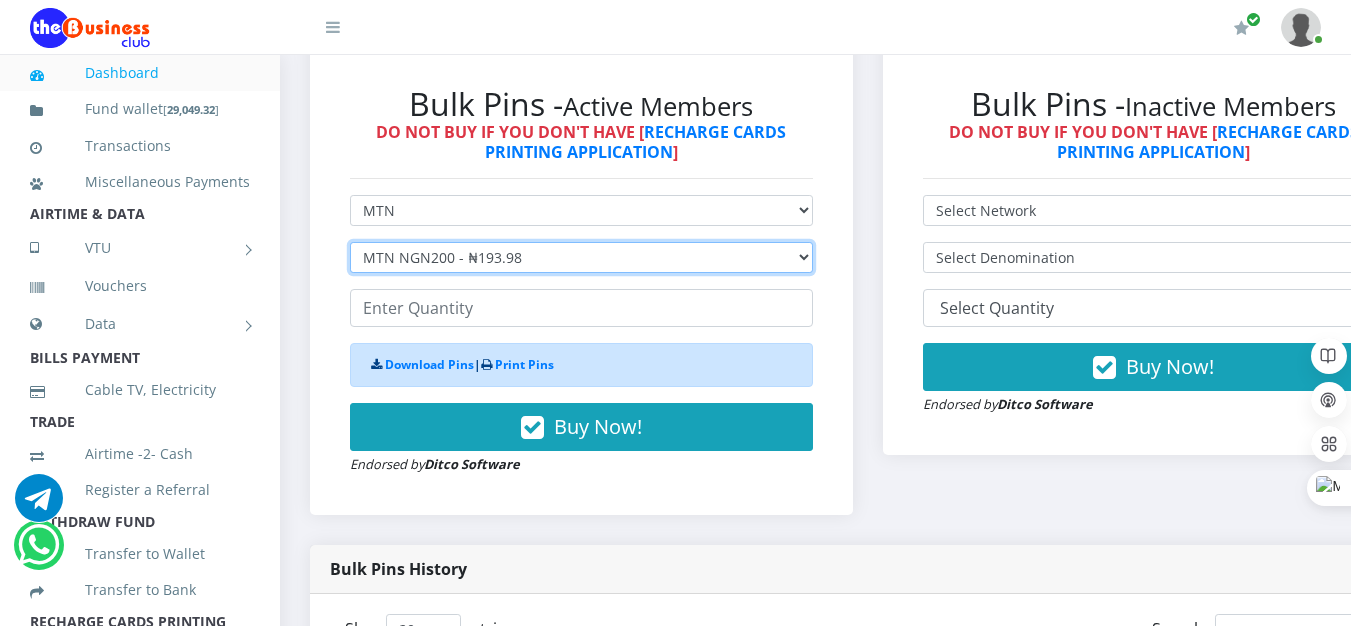click on "Select Denomination MTN NGN100 - ₦96.99 MTN NGN200 - ₦193.98 MTN NGN400 - ₦387.96 MTN NGN500 - ₦484.95 MTN NGN1000 - ₦969.90 MTN NGN1500 - ₦1,454.85" at bounding box center (581, 257) 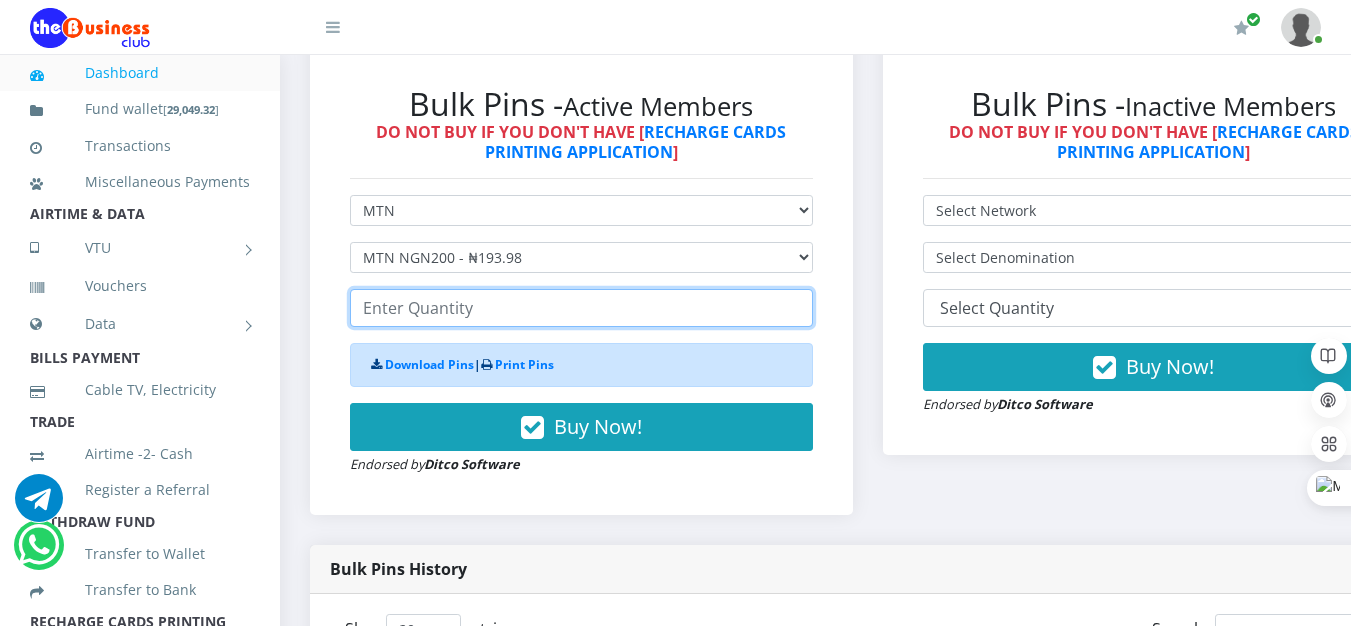 click at bounding box center (581, 308) 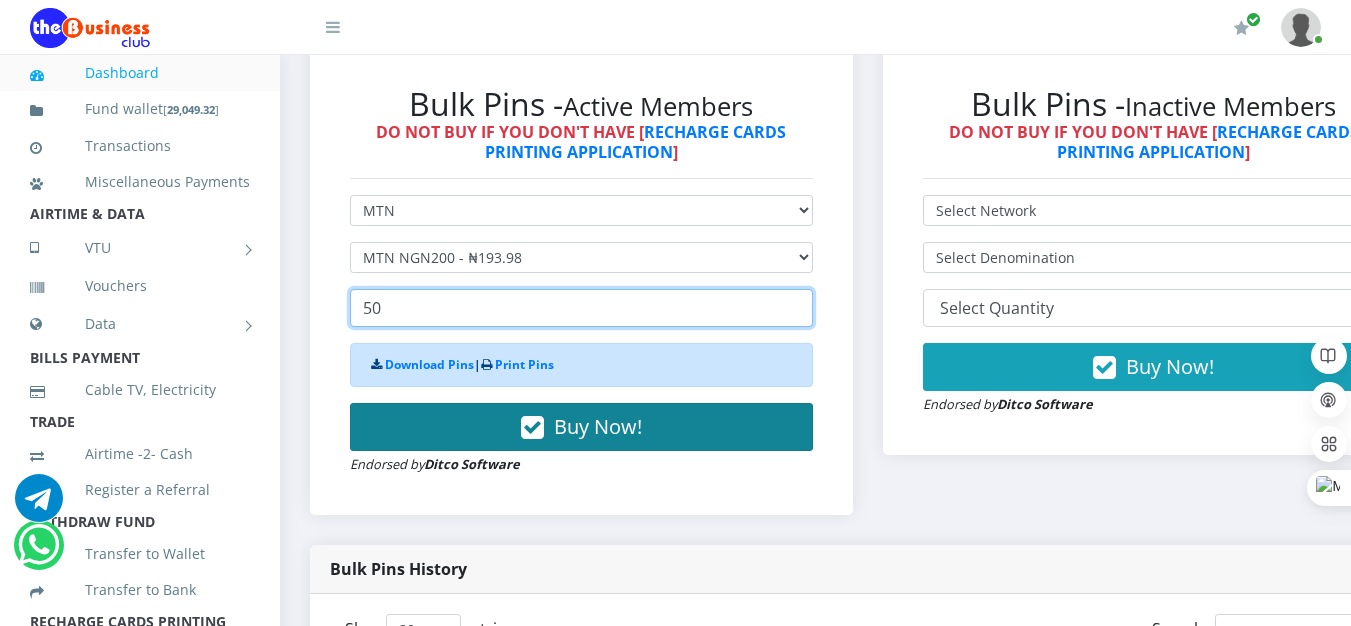 type on "50" 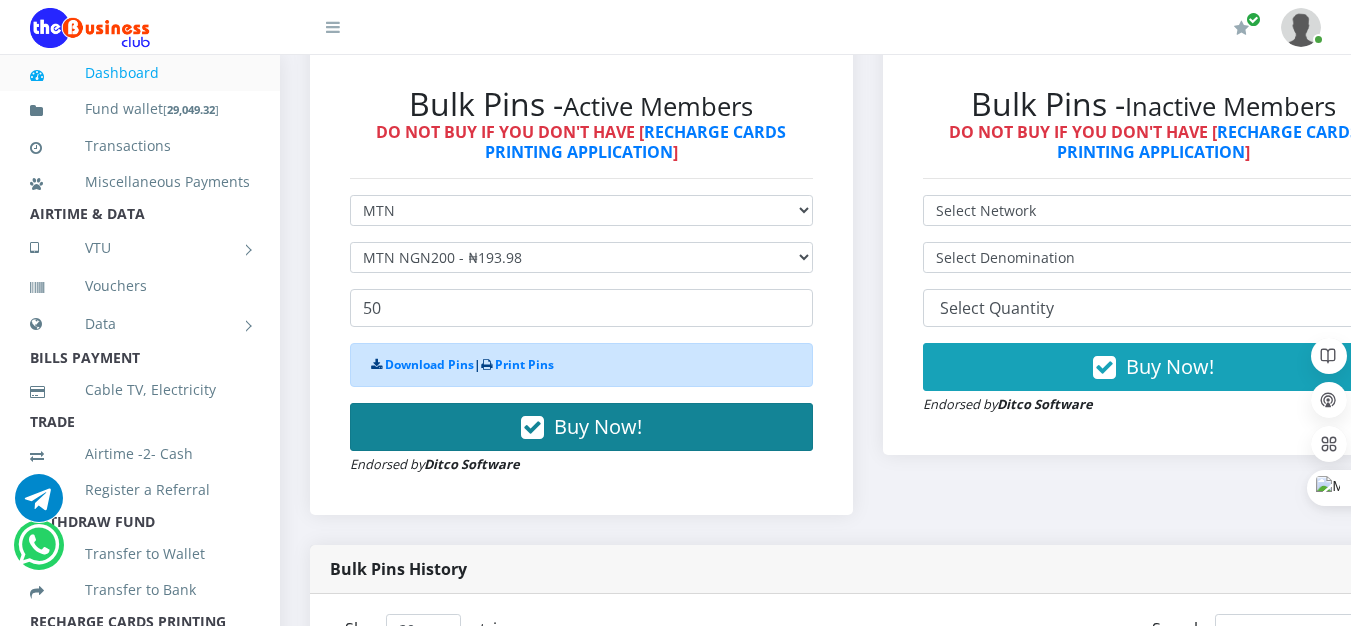 click on "Buy Now!" at bounding box center (598, 426) 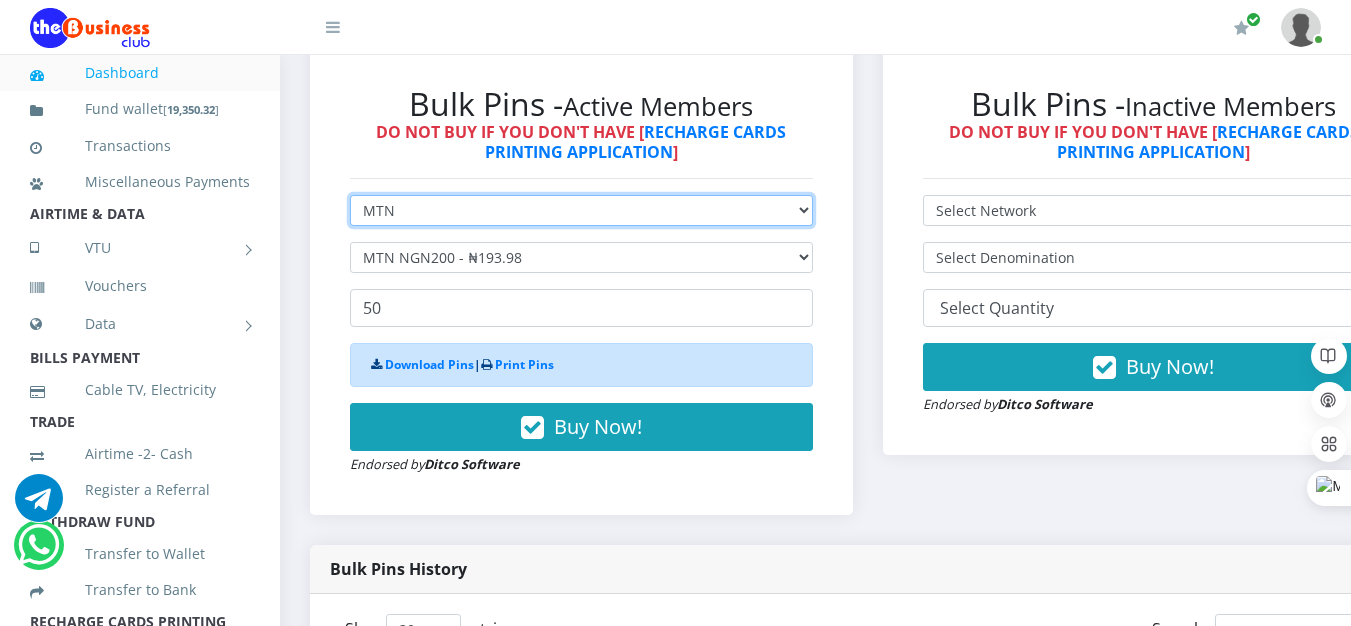 click on "Select Network
MTN
Globacom
9Mobile
Airtel" at bounding box center (581, 210) 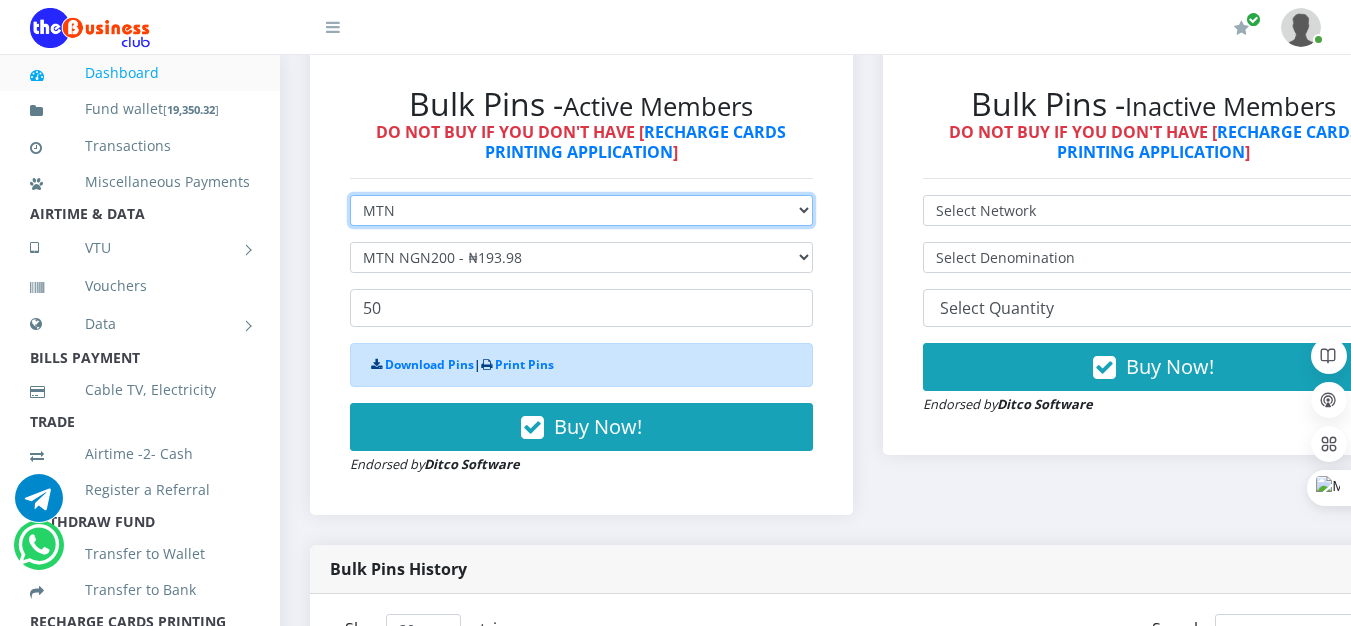 select on "Glo" 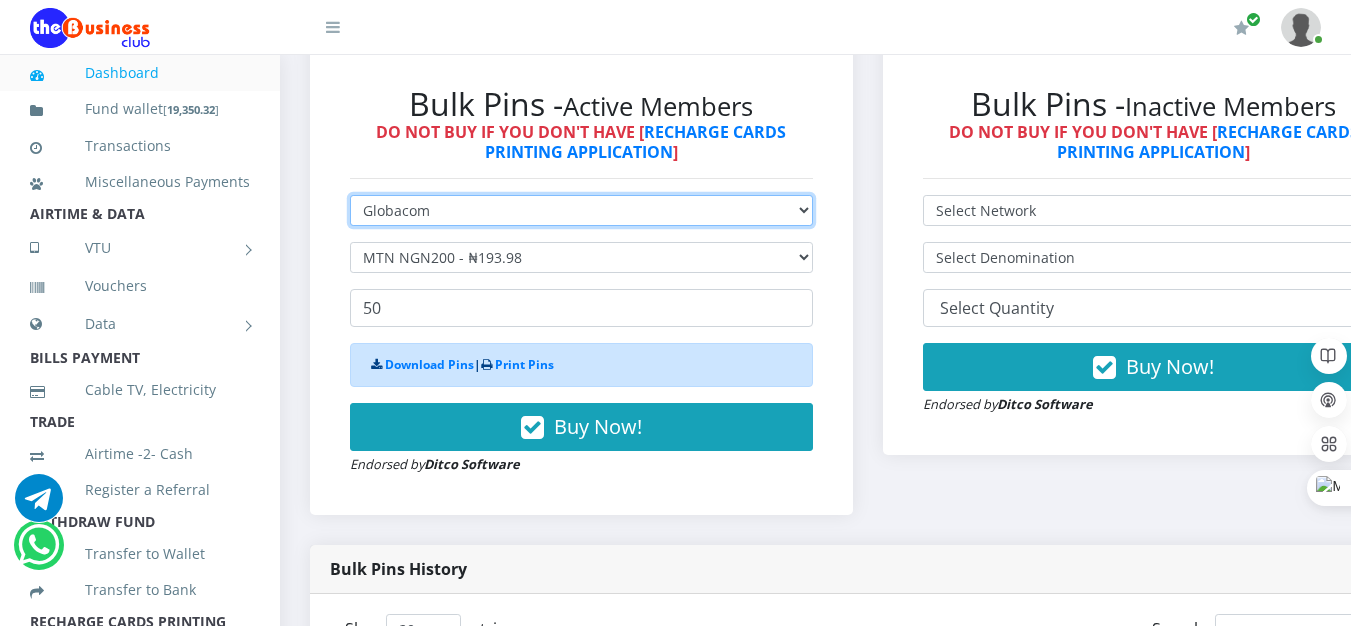 click on "Select Network
MTN
Globacom
9Mobile
Airtel" at bounding box center (581, 210) 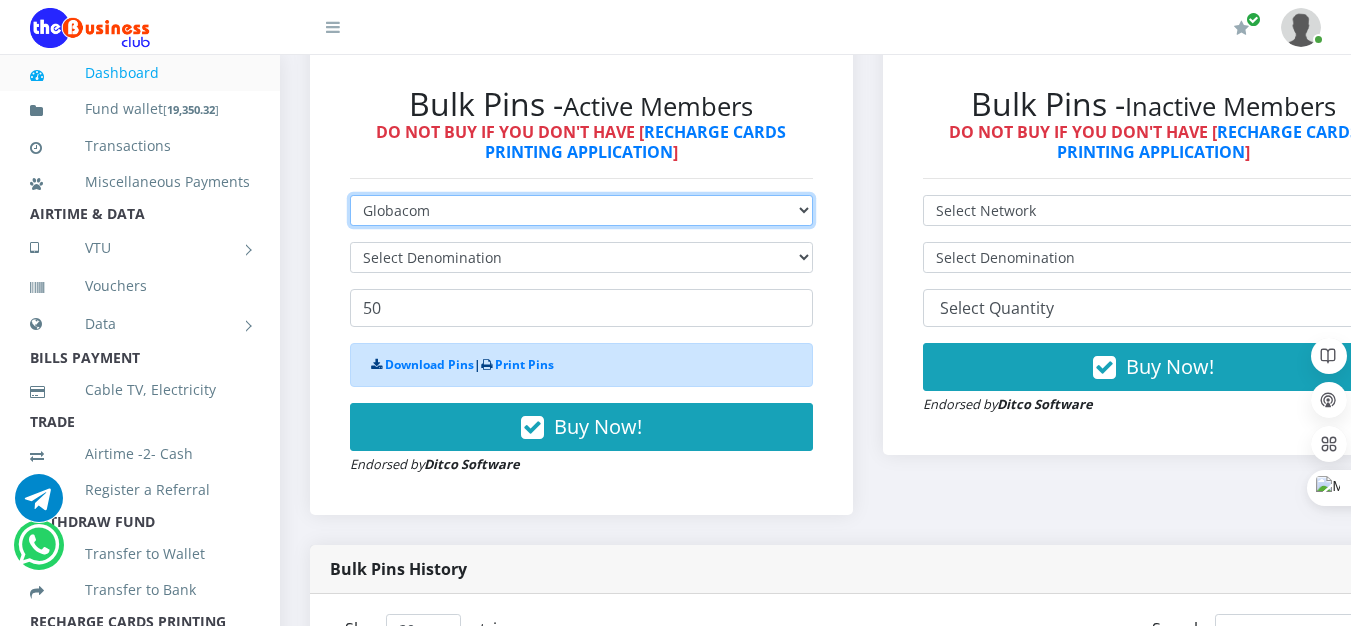 type 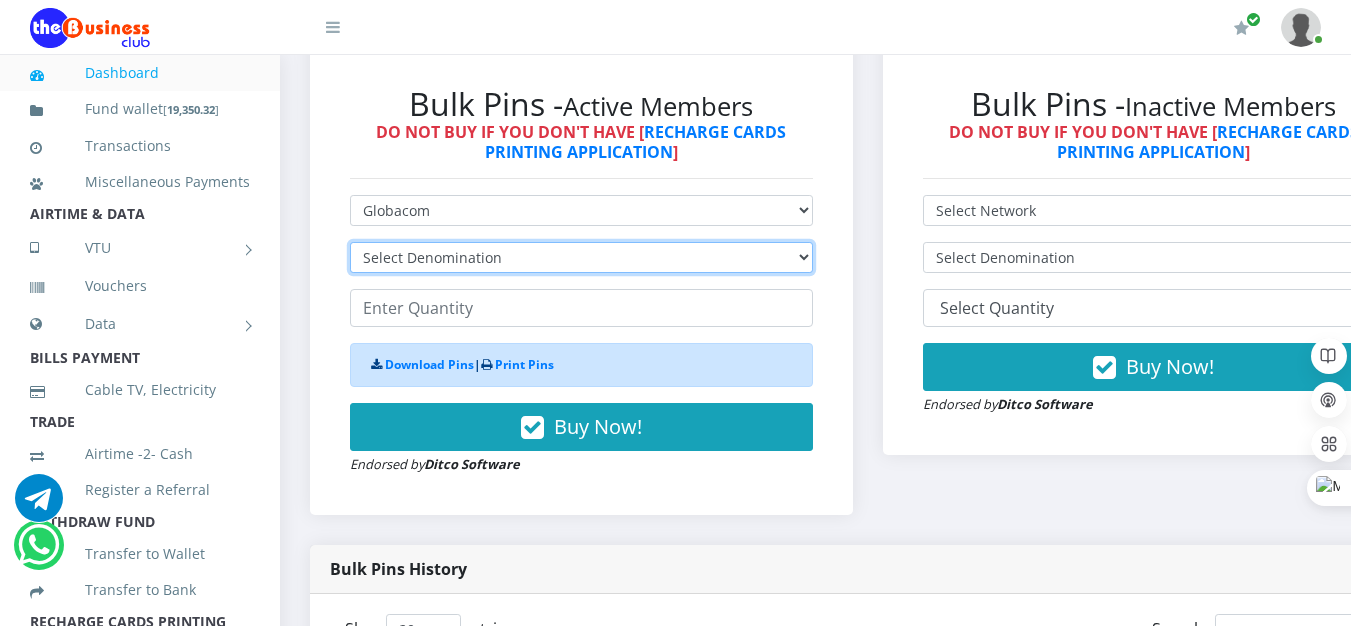 click on "Select Denomination Glo NGN100 - ₦96.55 Glo NGN200 - ₦193.10 Glo NGN500 - ₦482.75 Glo NGN1000 - ₦965.50" at bounding box center [581, 257] 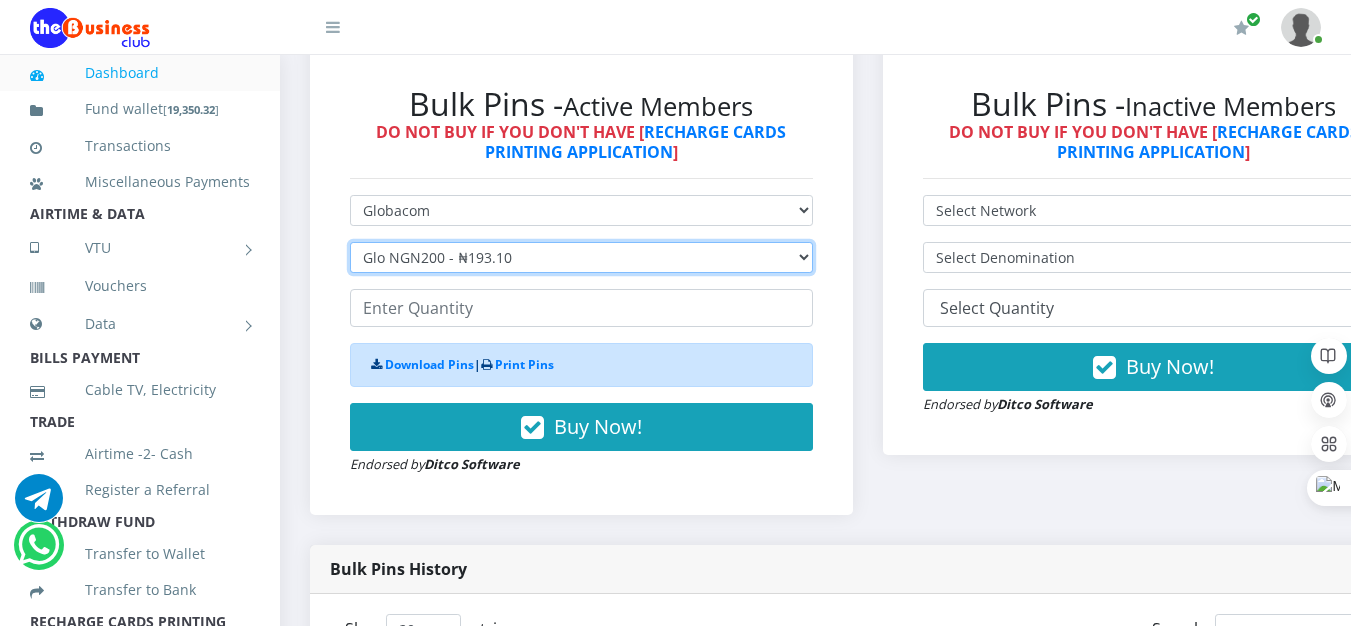 click on "Select Denomination Glo NGN100 - ₦96.55 Glo NGN200 - ₦193.10 Glo NGN500 - ₦482.75 Glo NGN1000 - ₦965.50" at bounding box center [581, 257] 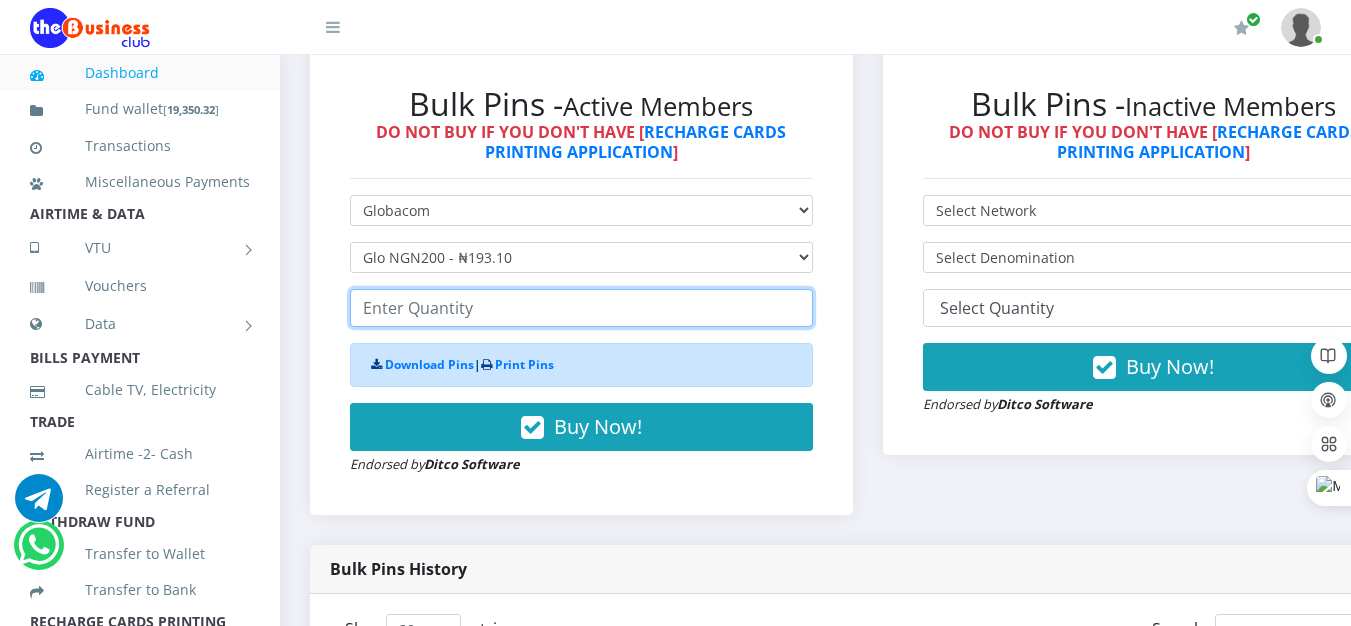 click at bounding box center (581, 308) 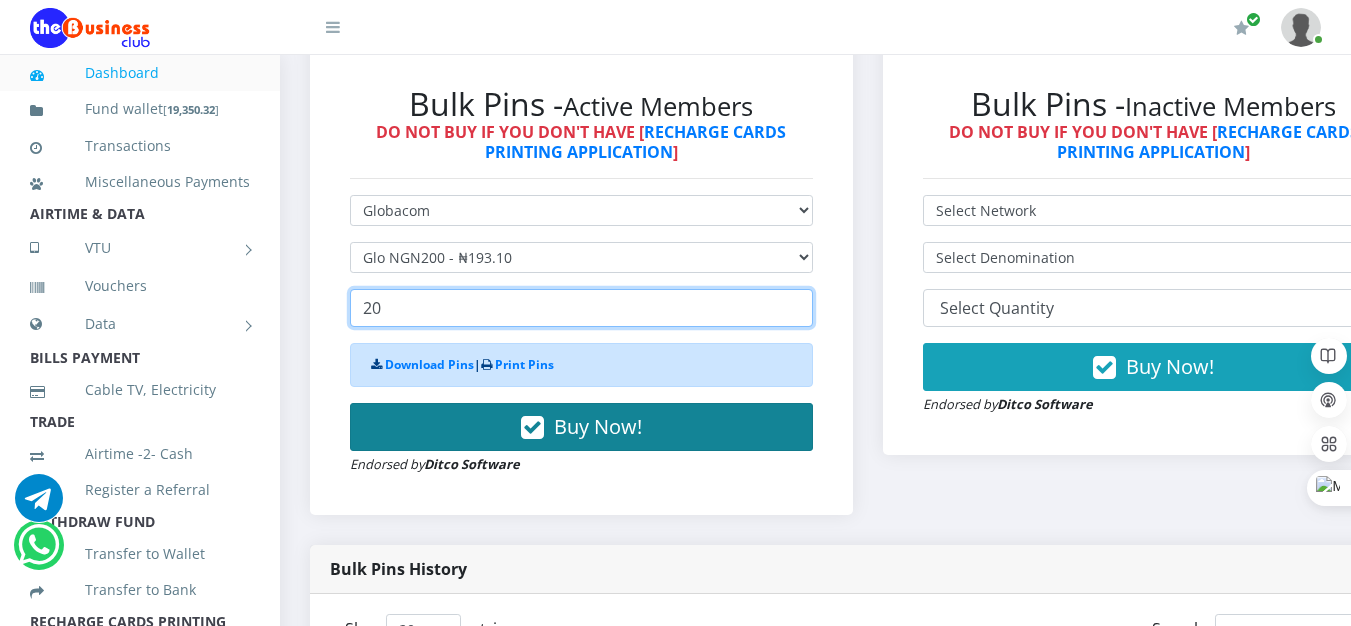 type on "20" 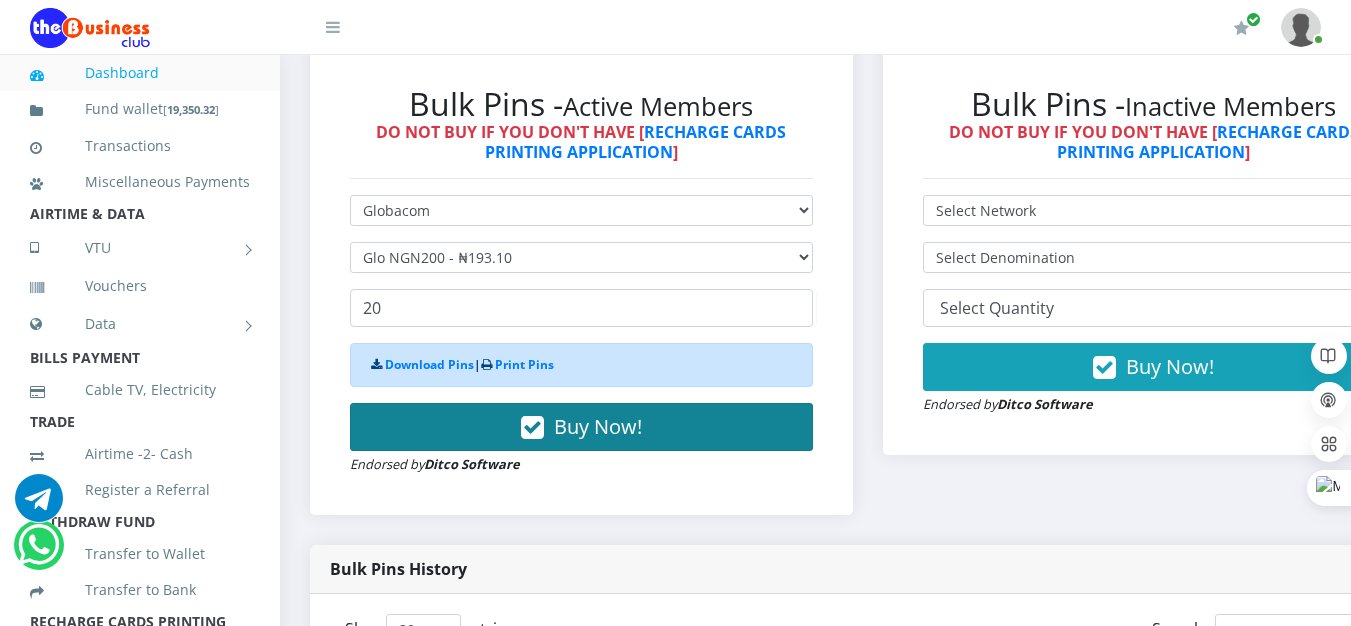 click on "Buy Now!" at bounding box center (598, 426) 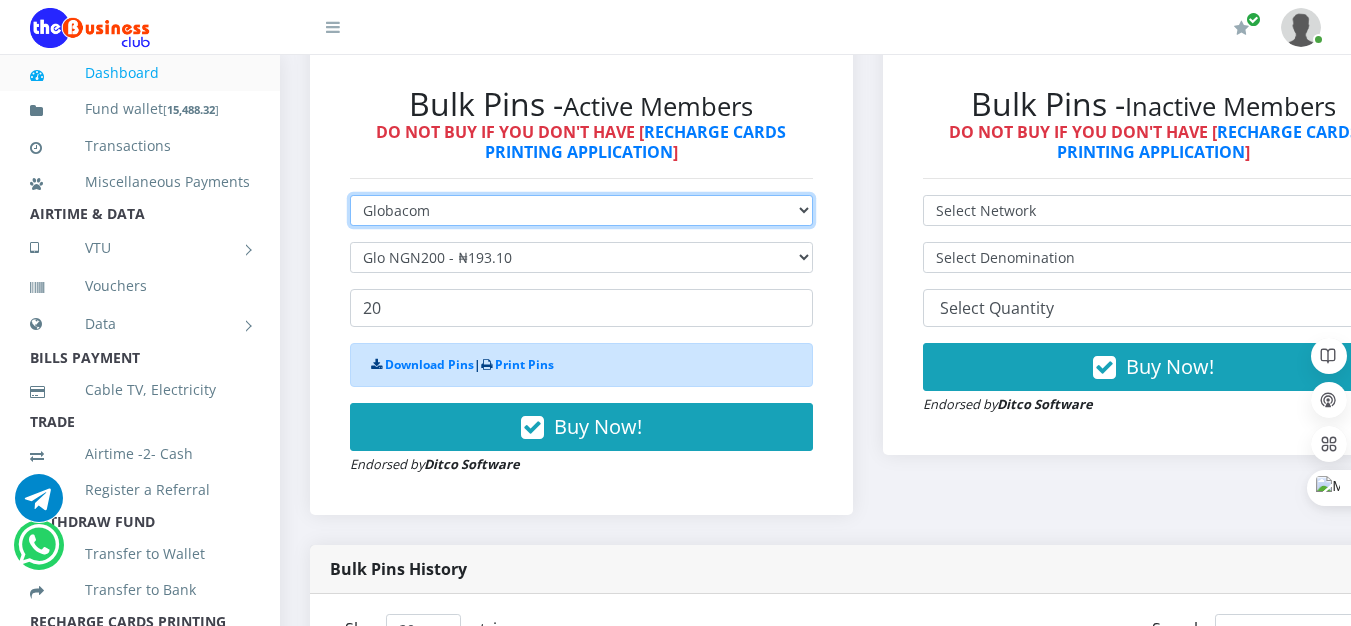click on "Select Network
MTN
Globacom
9Mobile
Airtel" at bounding box center (581, 210) 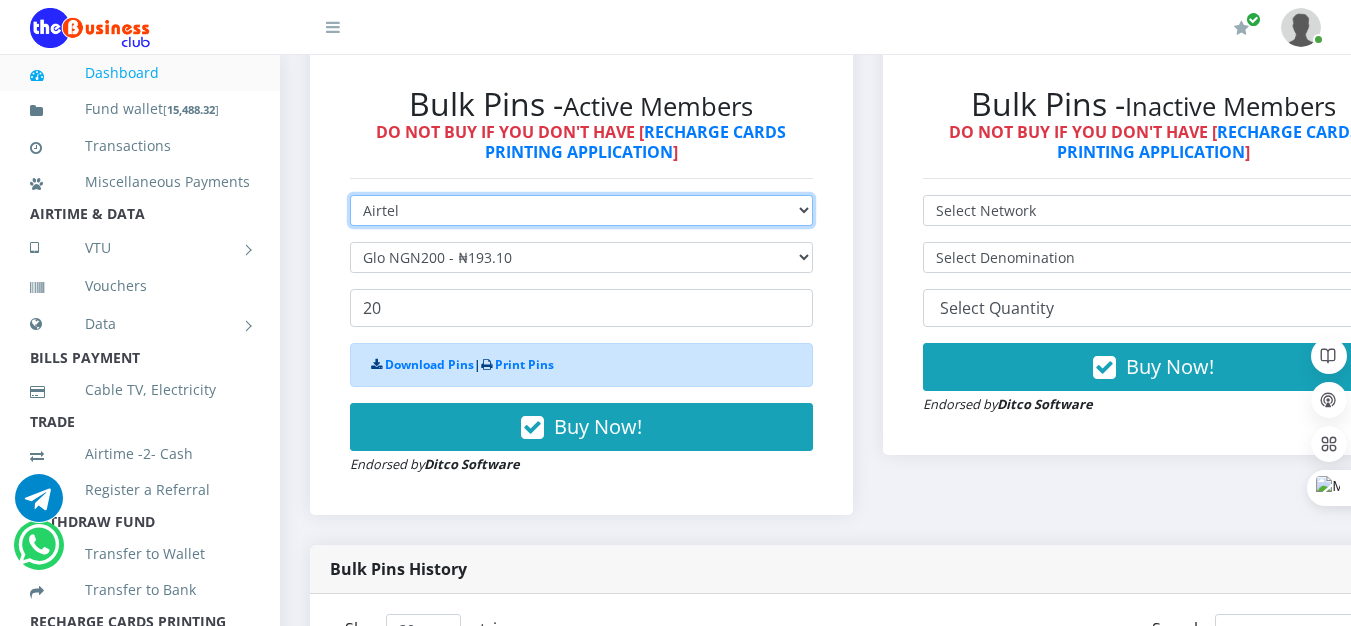 click on "Select Network
MTN
Globacom
9Mobile
Airtel" at bounding box center [581, 210] 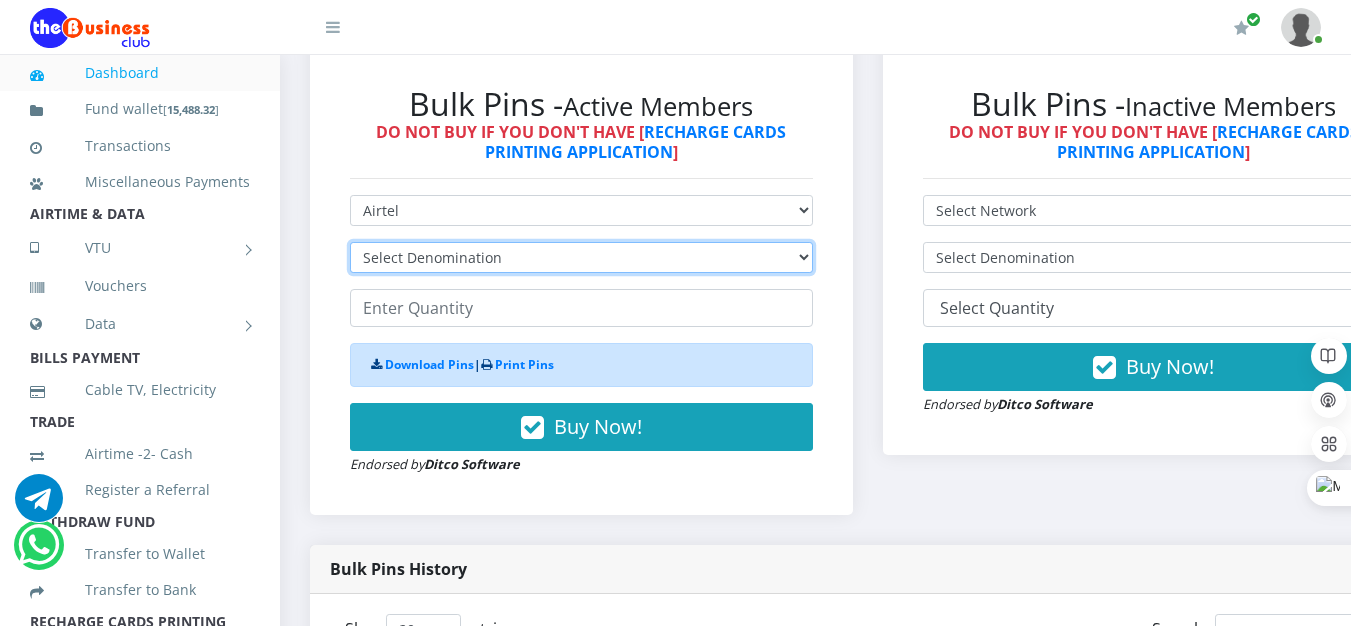 click on "Select Denomination Airtel NGN100 - ₦96.38 Airtel NGN200 - ₦192.76 Airtel NGN500 - ₦481.90 Airtel NGN1000 - ₦963.80" at bounding box center [581, 257] 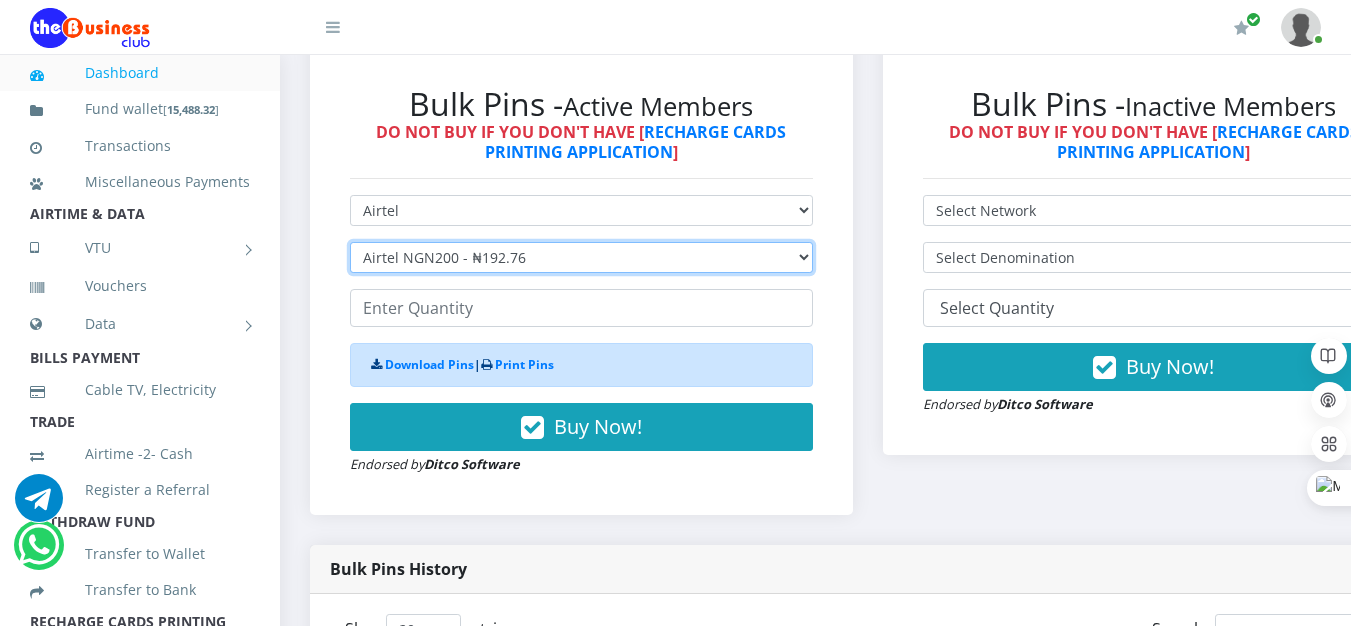 click on "Select Denomination Airtel NGN100 - ₦96.38 Airtel NGN200 - ₦192.76 Airtel NGN500 - ₦481.90 Airtel NGN1000 - ₦963.80" at bounding box center (581, 257) 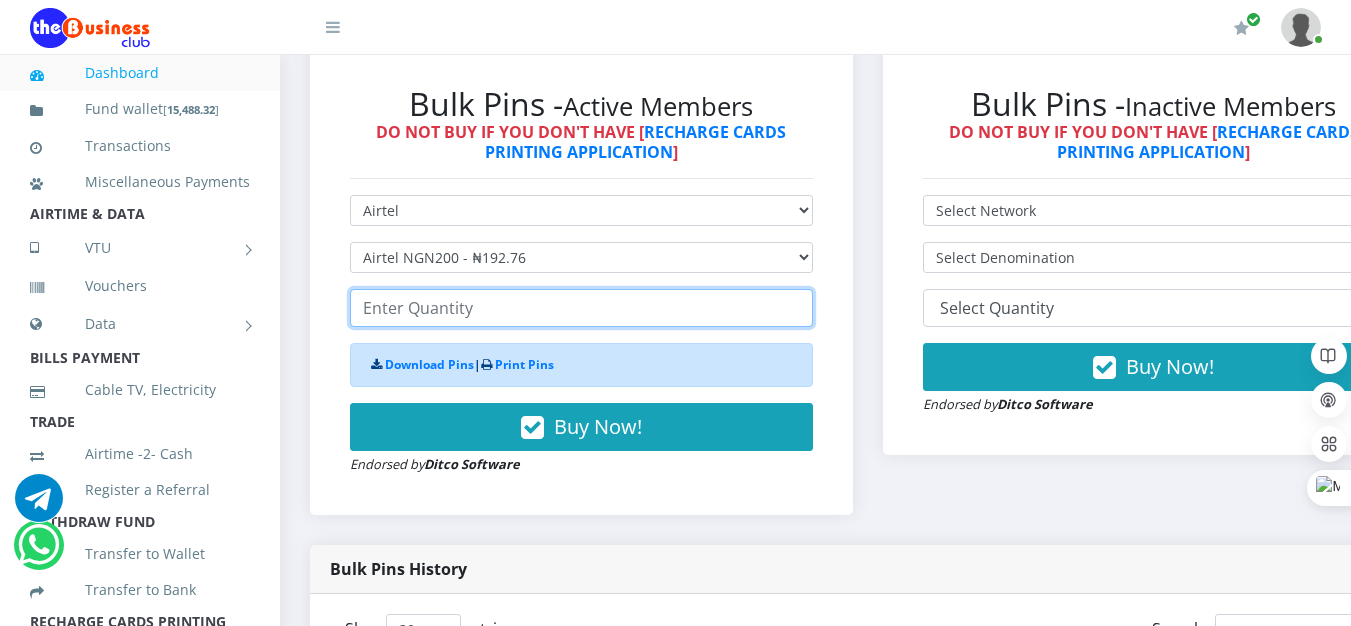 click at bounding box center (581, 308) 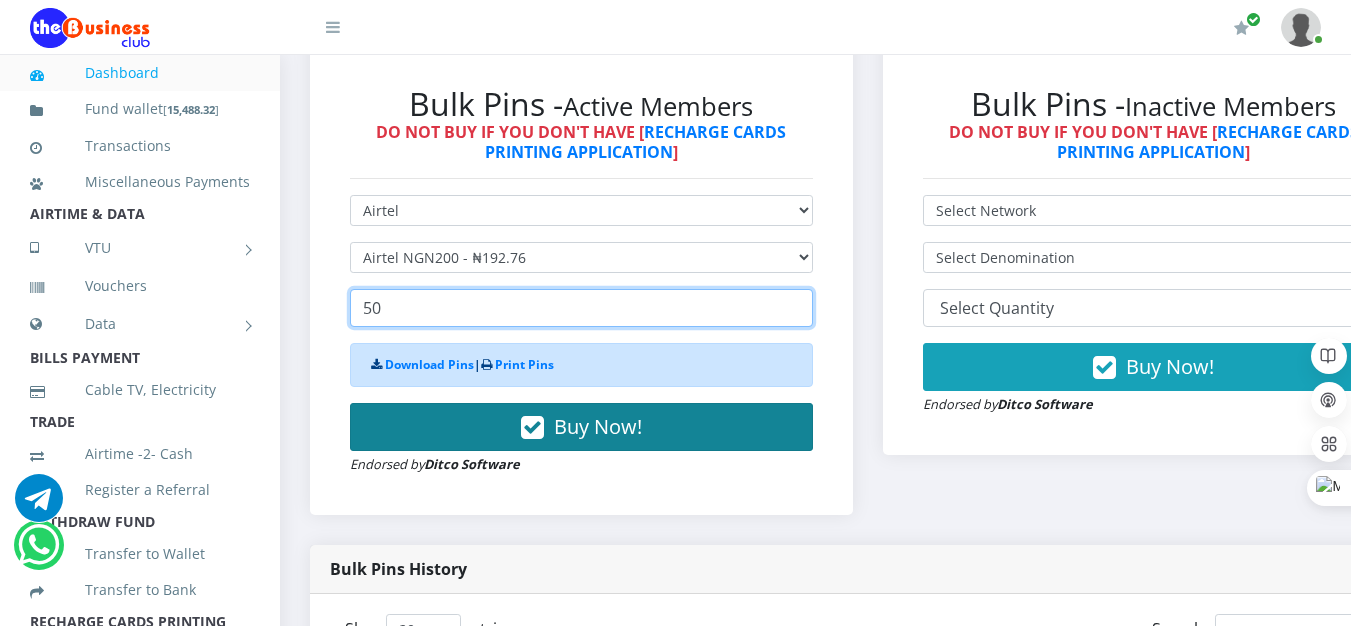 type on "50" 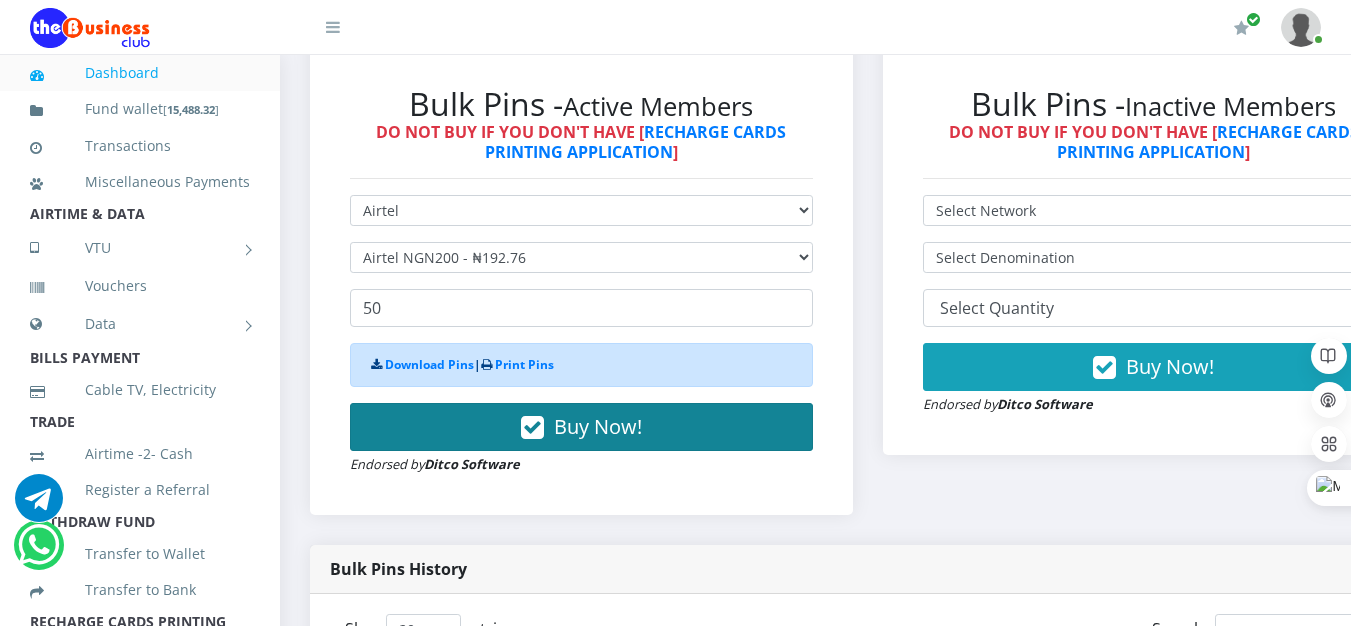 click on "Buy Now!" at bounding box center [598, 426] 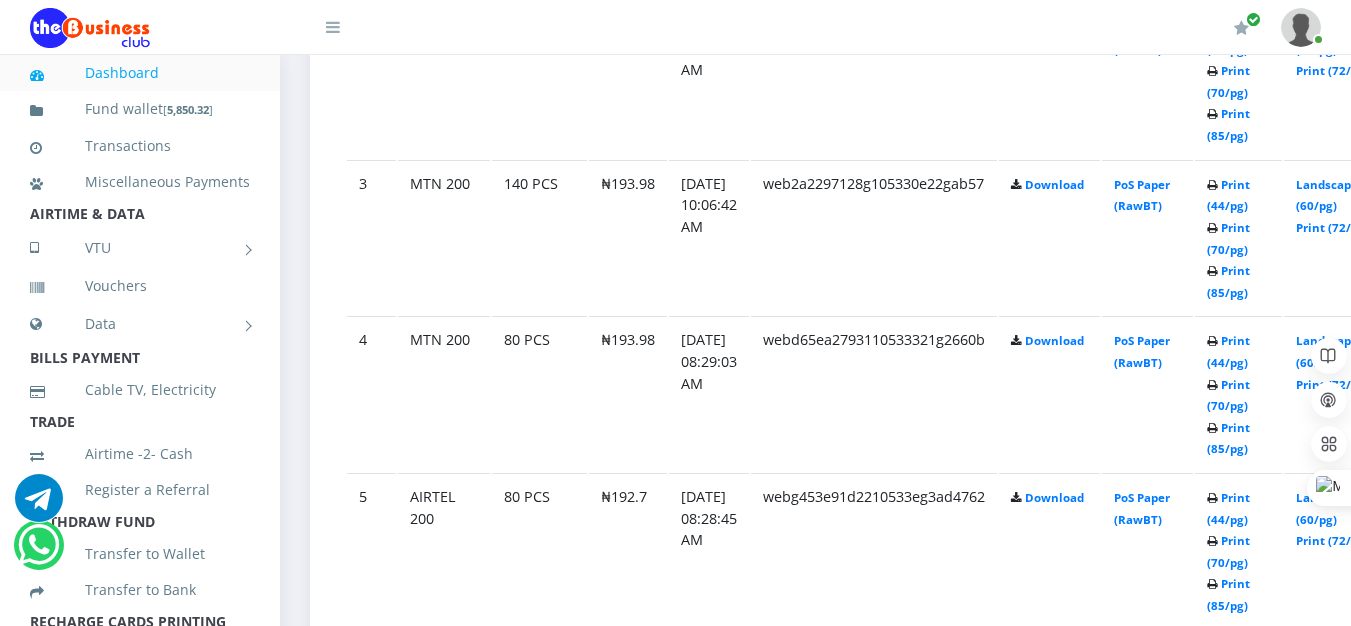 scroll, scrollTop: 1500, scrollLeft: 0, axis: vertical 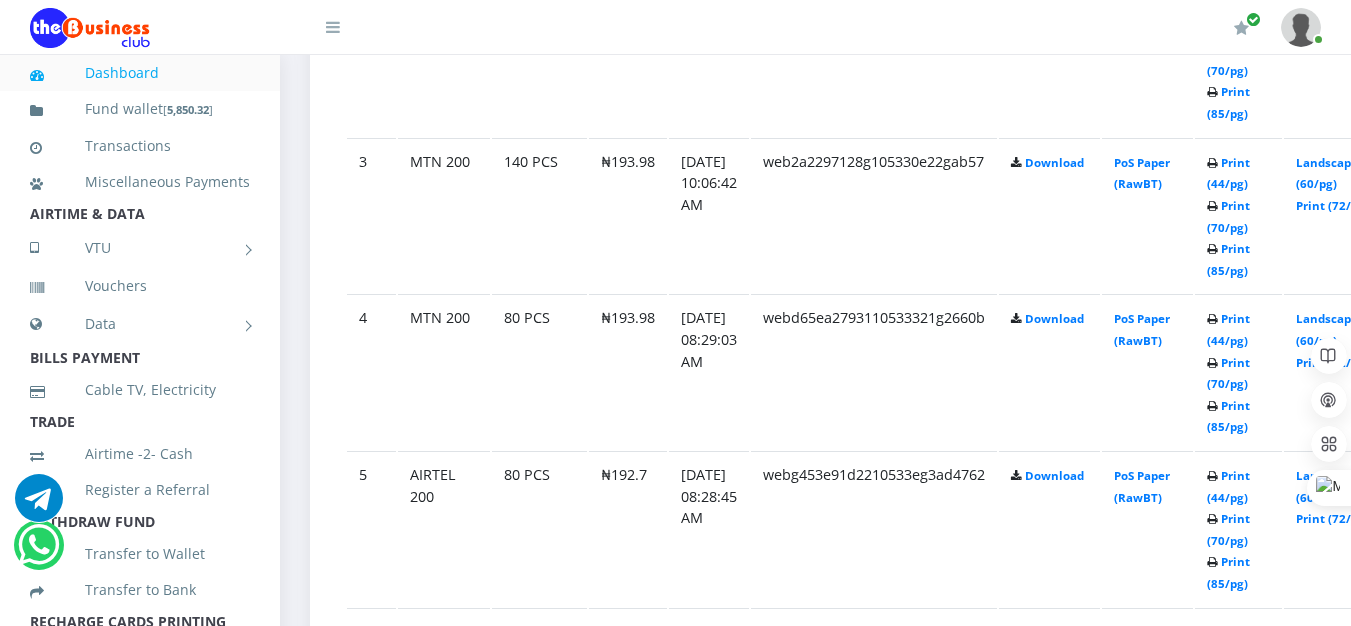 click on "Dashboard" at bounding box center [140, 73] 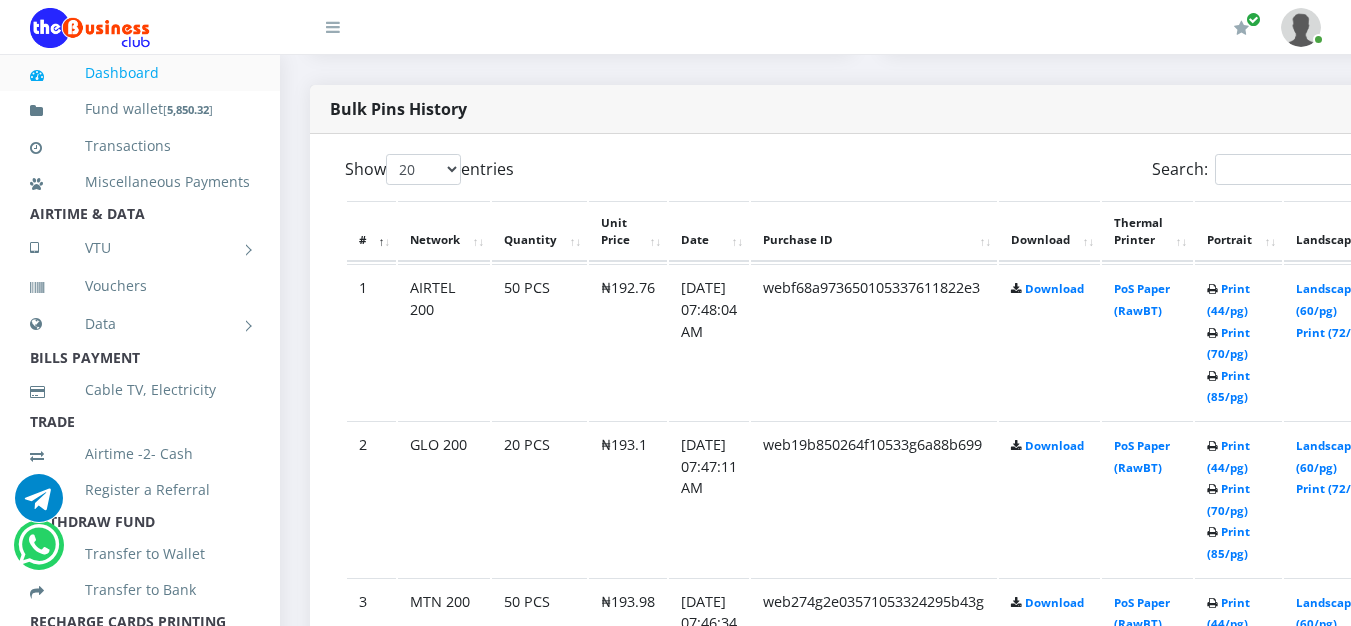scroll, scrollTop: 0, scrollLeft: 0, axis: both 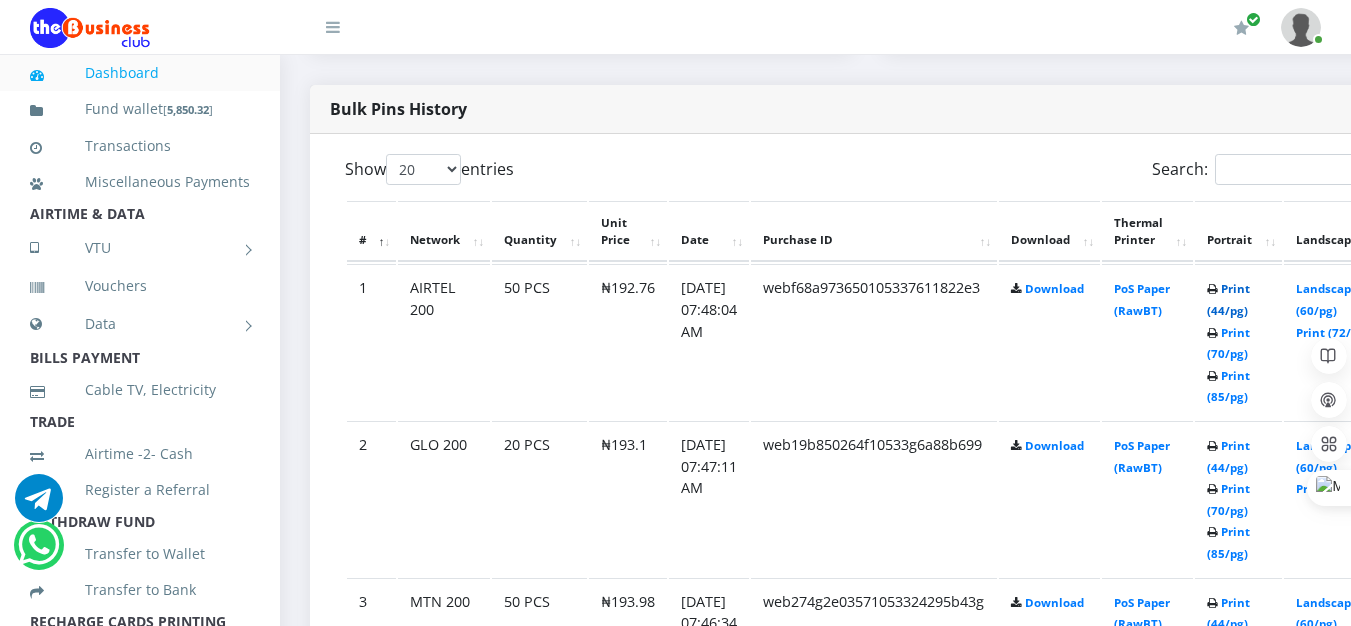 click on "Print (44/pg)" at bounding box center [1228, 299] 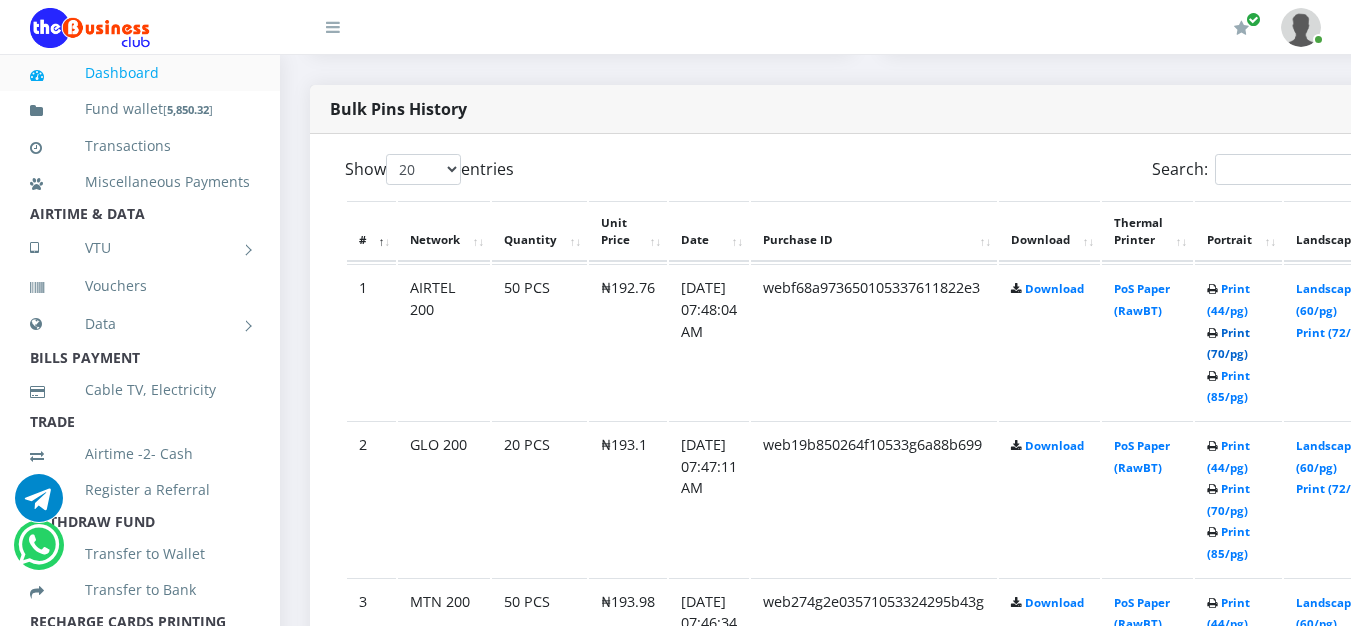 scroll, scrollTop: 0, scrollLeft: 0, axis: both 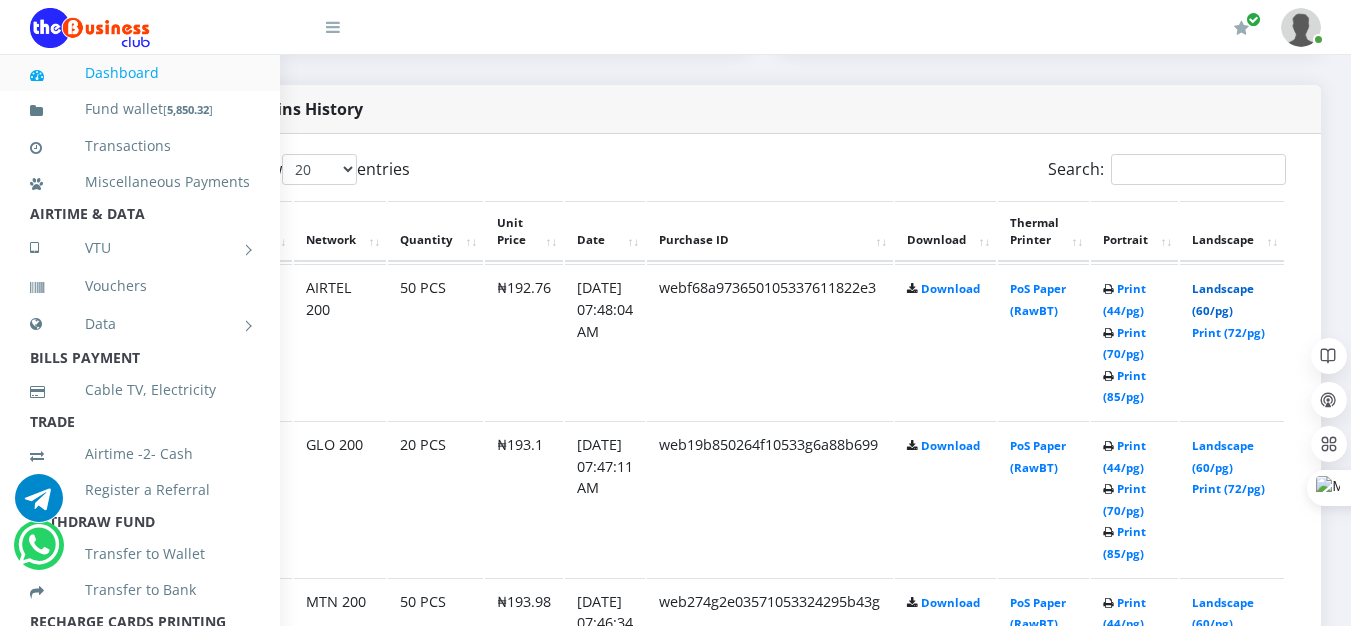 click on "Landscape (60/pg)" at bounding box center [1223, 299] 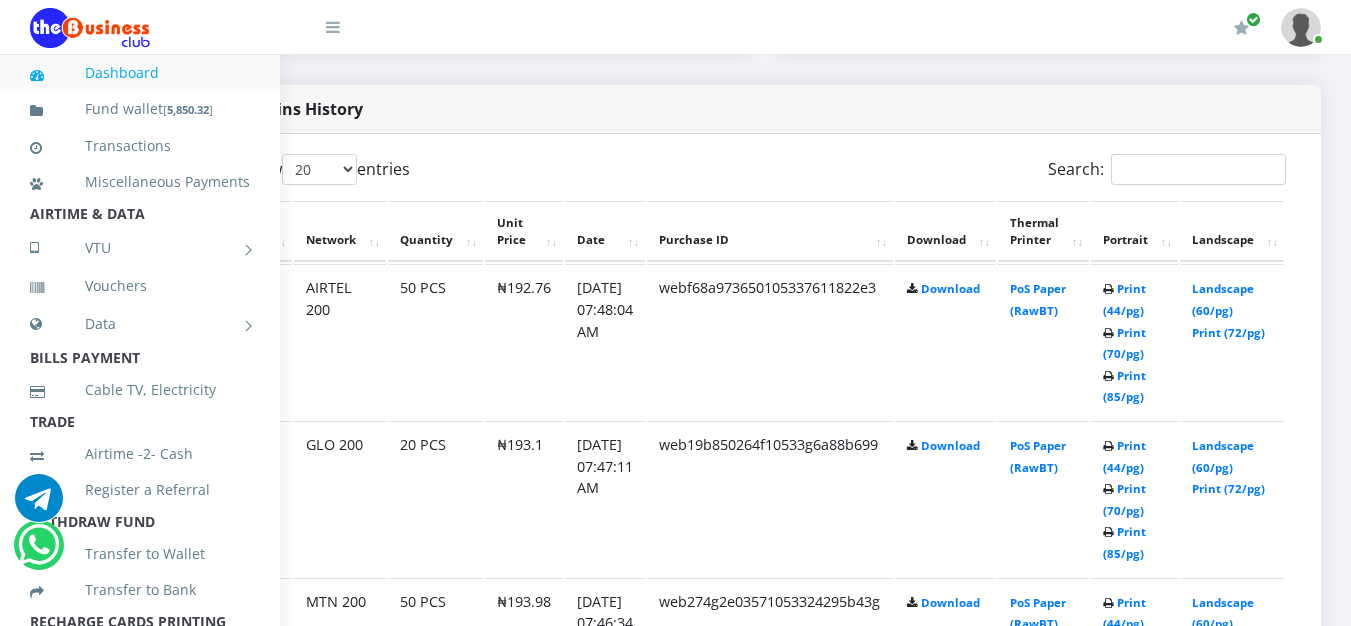 scroll, scrollTop: 0, scrollLeft: 0, axis: both 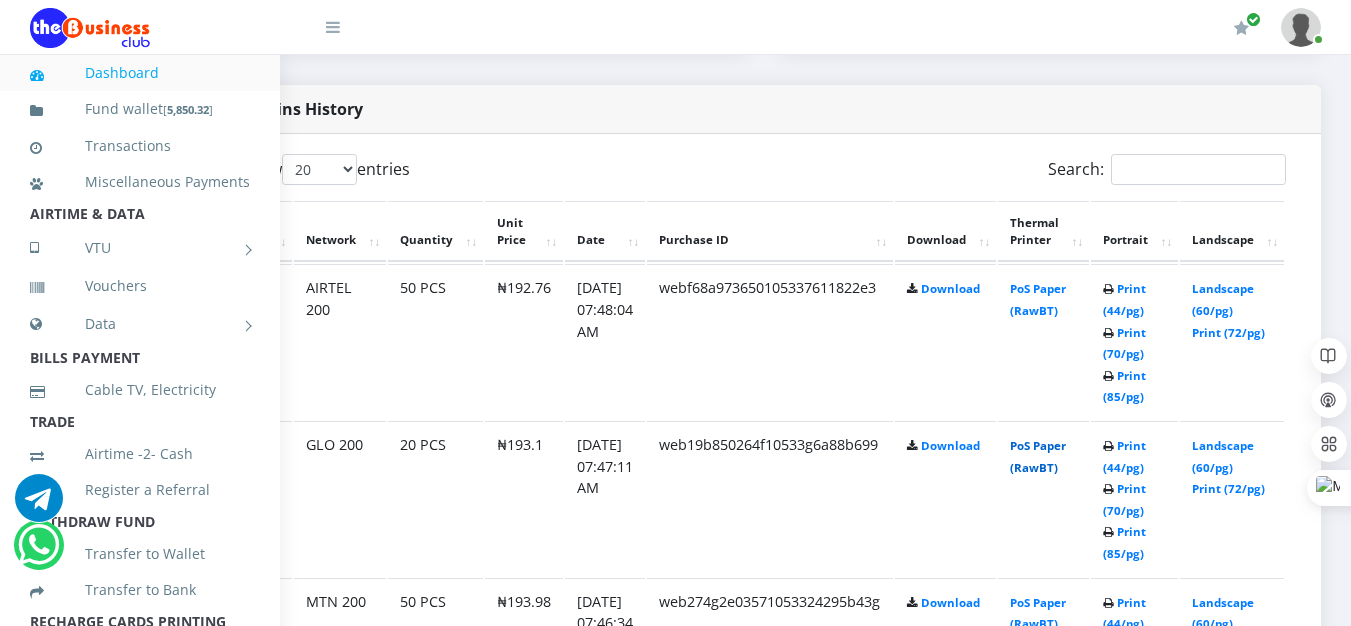 click on "webf68a973650105337611822e3" at bounding box center (770, 341) 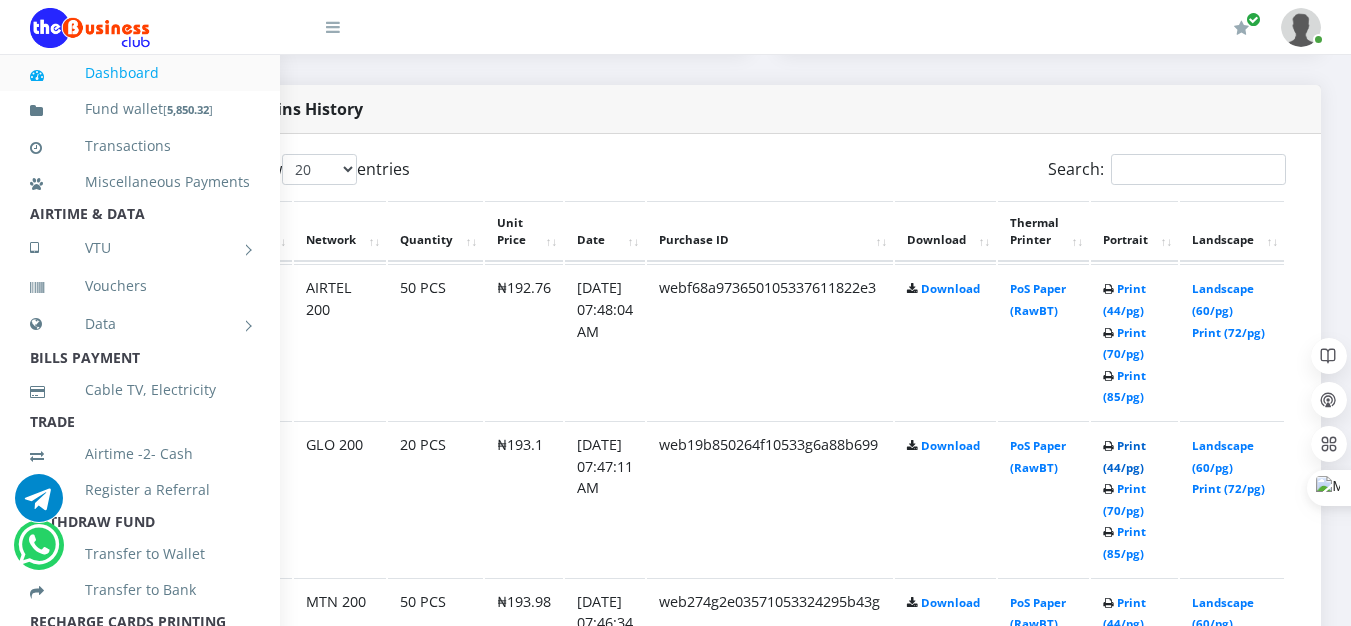 click on "Print (44/pg)" at bounding box center [1124, 456] 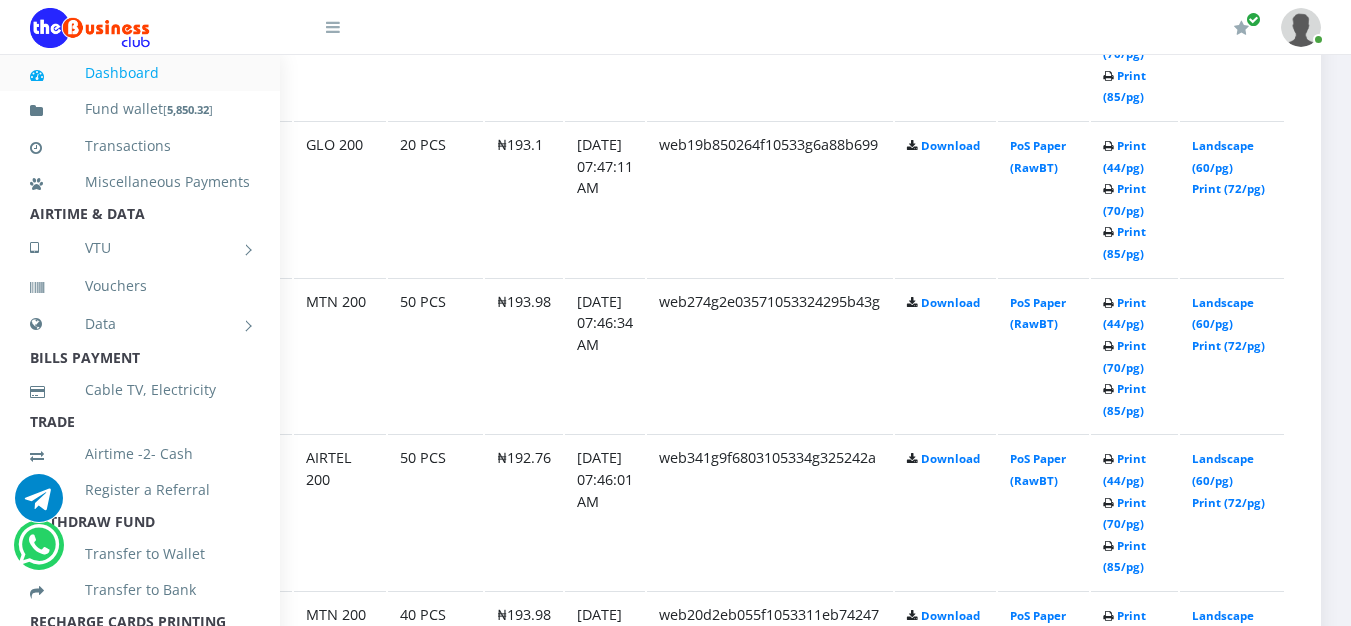 scroll, scrollTop: 1200, scrollLeft: 132, axis: both 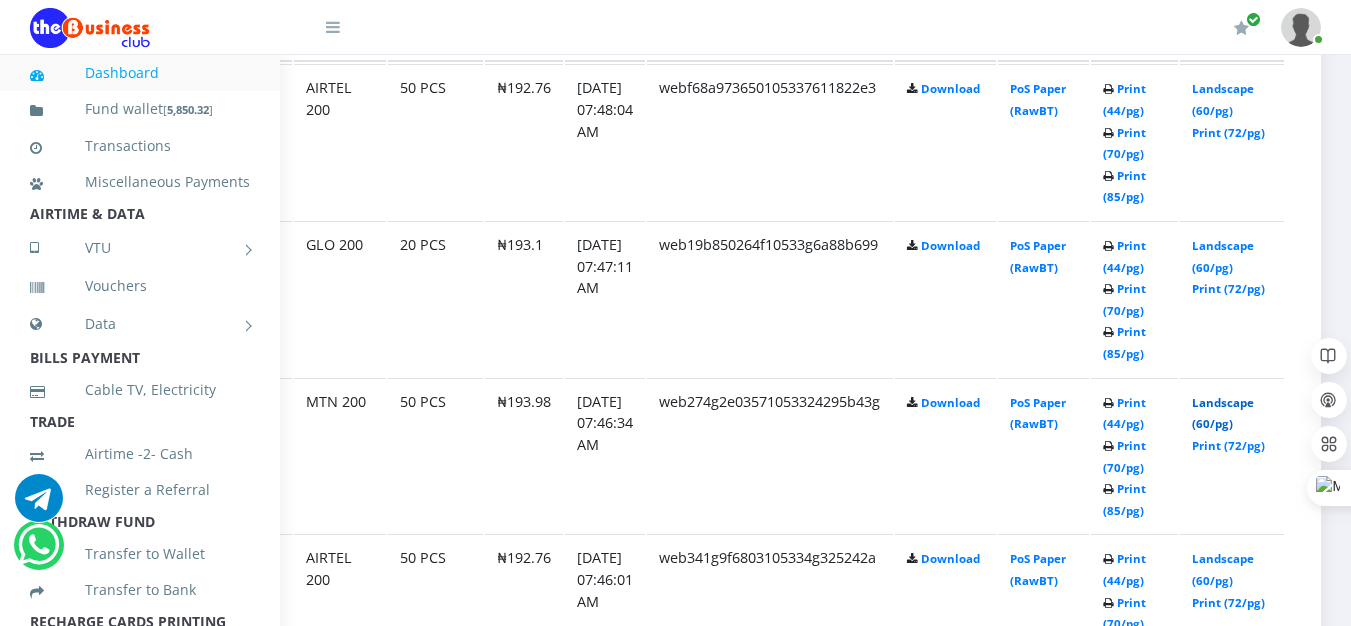 click on "Landscape (60/pg)" at bounding box center [1223, 413] 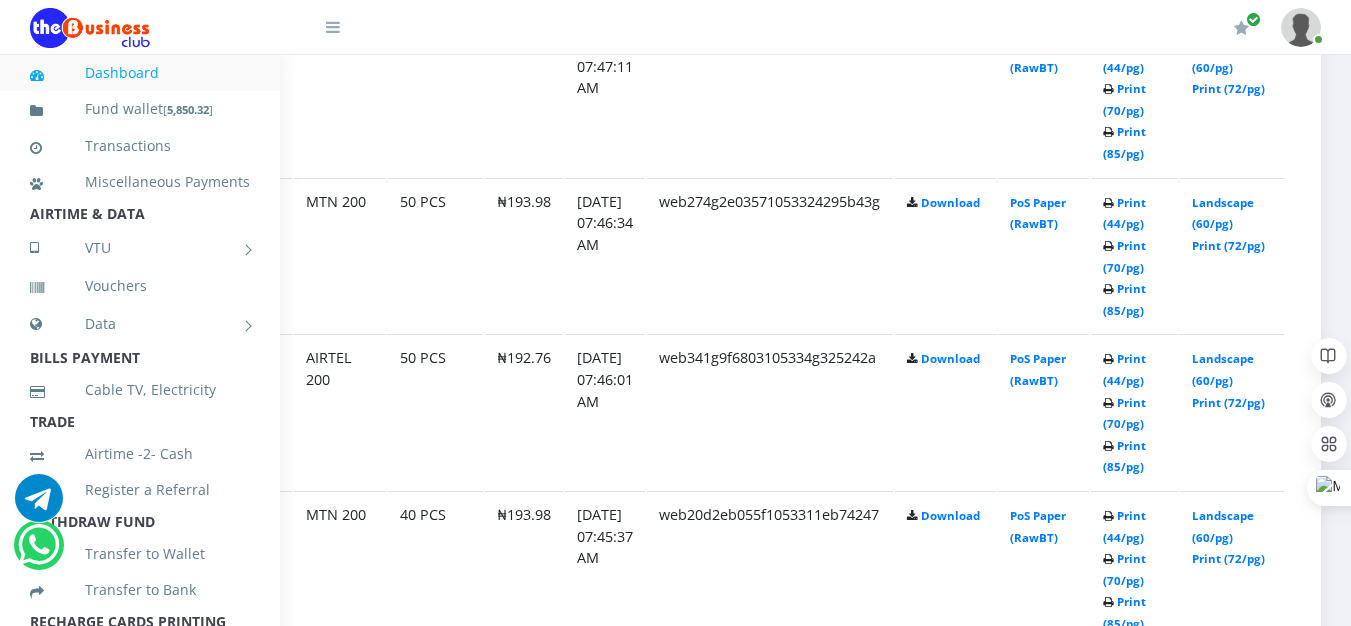 scroll, scrollTop: 1200, scrollLeft: 132, axis: both 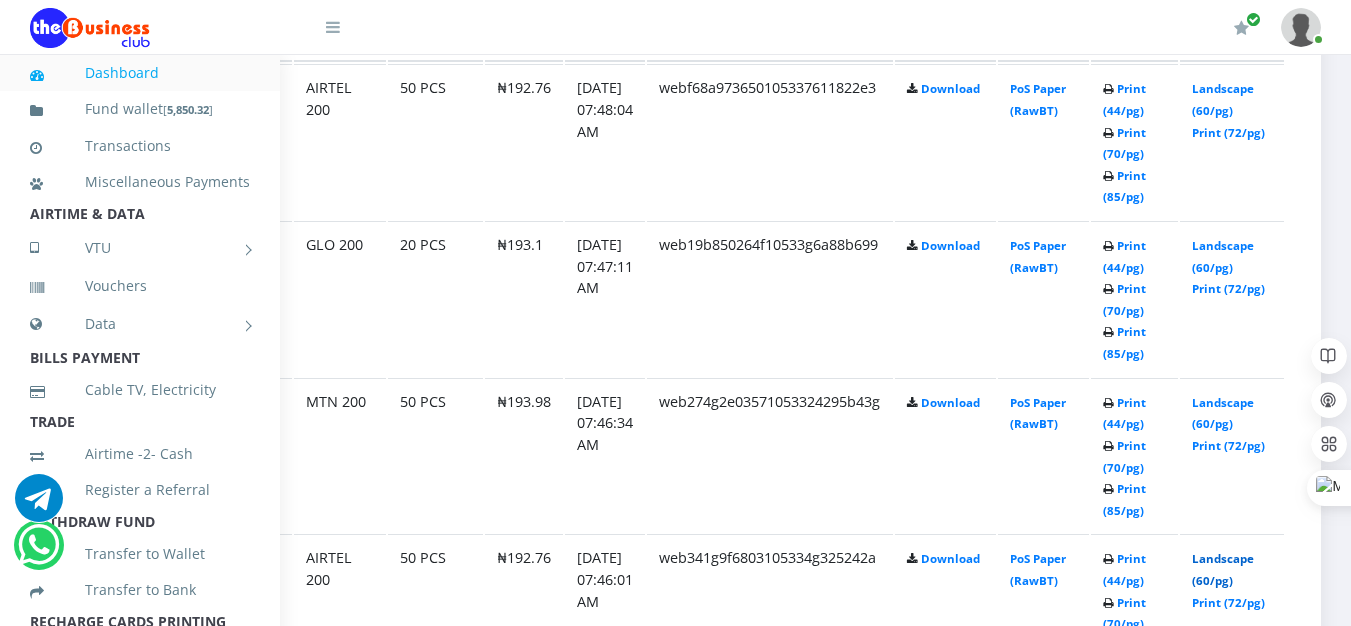click on "Landscape (60/pg)" at bounding box center (1223, 569) 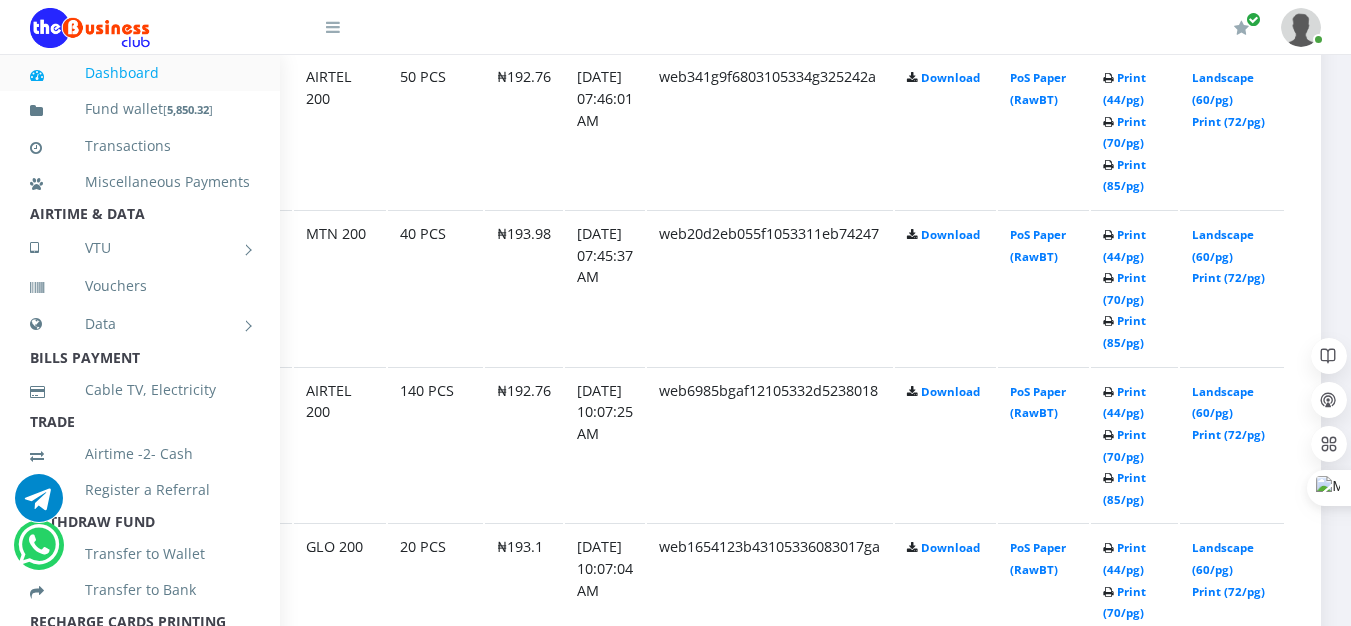 scroll, scrollTop: 1700, scrollLeft: 132, axis: both 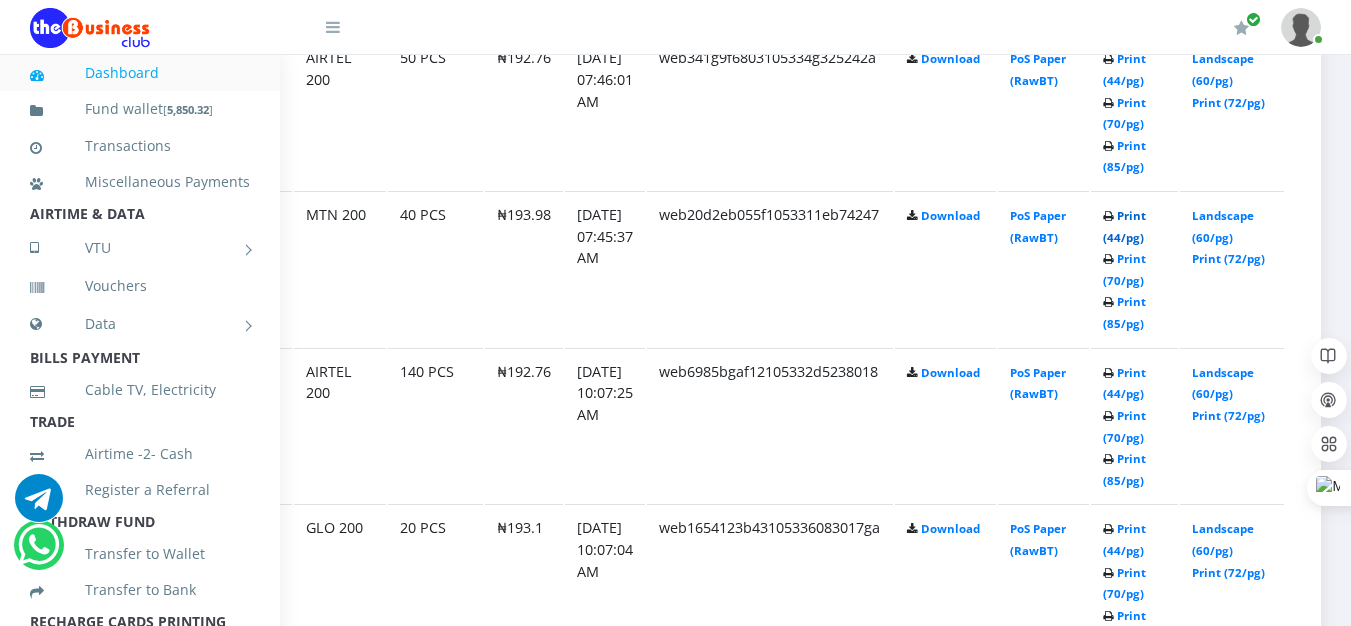 click on "Print (44/pg)" at bounding box center (1124, 226) 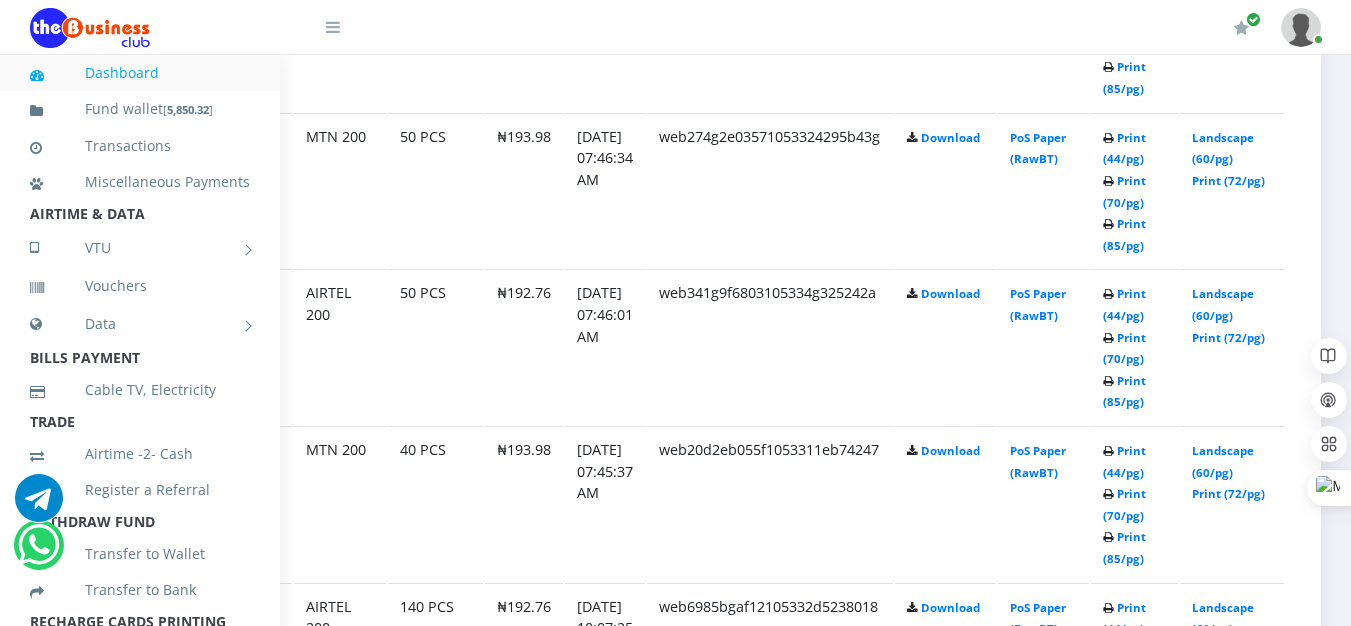 scroll, scrollTop: 1500, scrollLeft: 132, axis: both 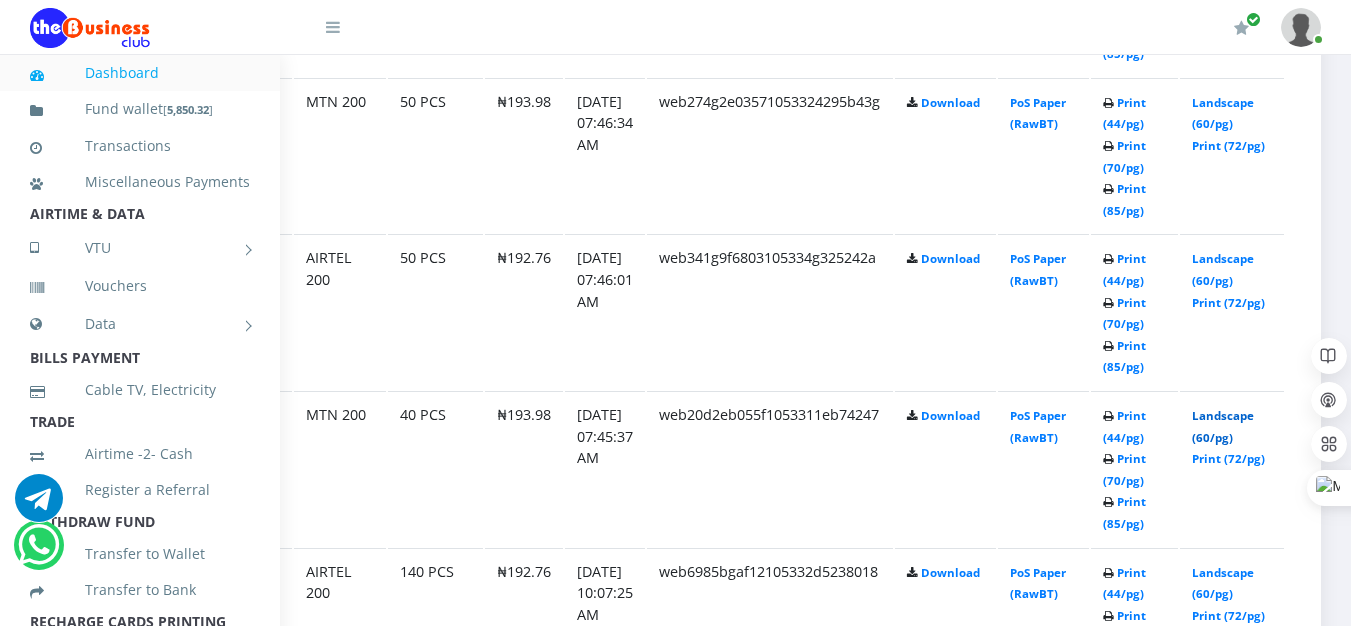 click on "Landscape (60/pg)" at bounding box center (1223, 426) 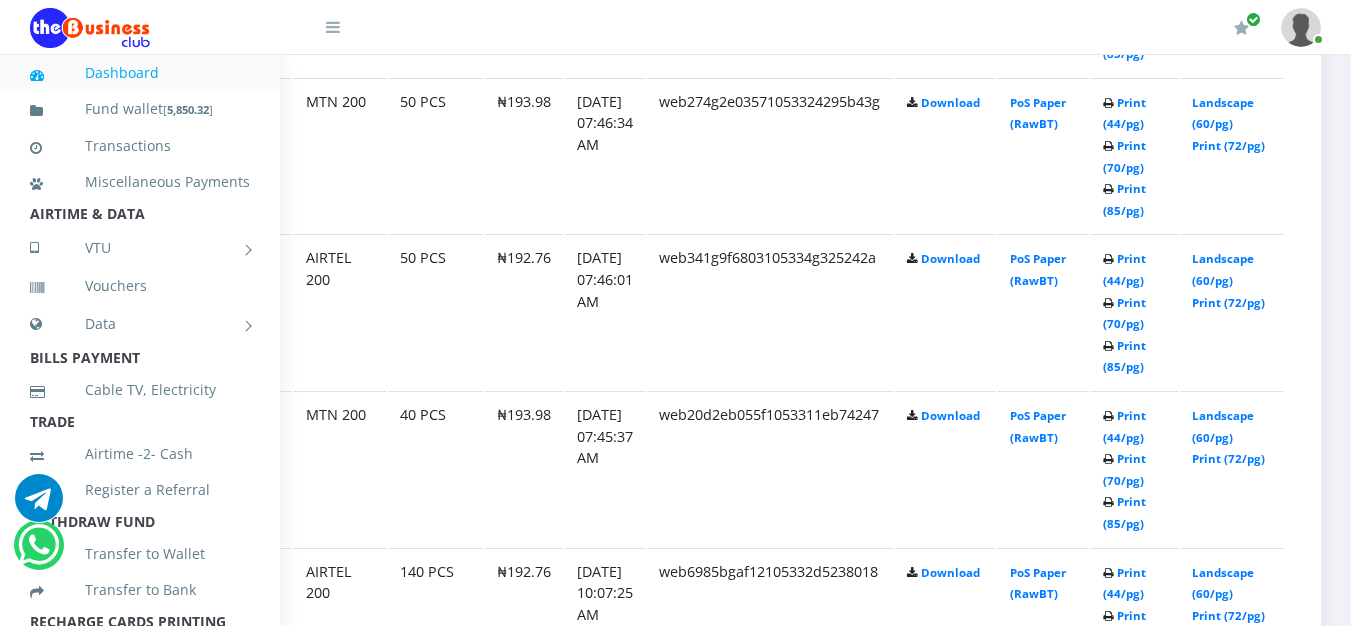 scroll, scrollTop: 0, scrollLeft: 0, axis: both 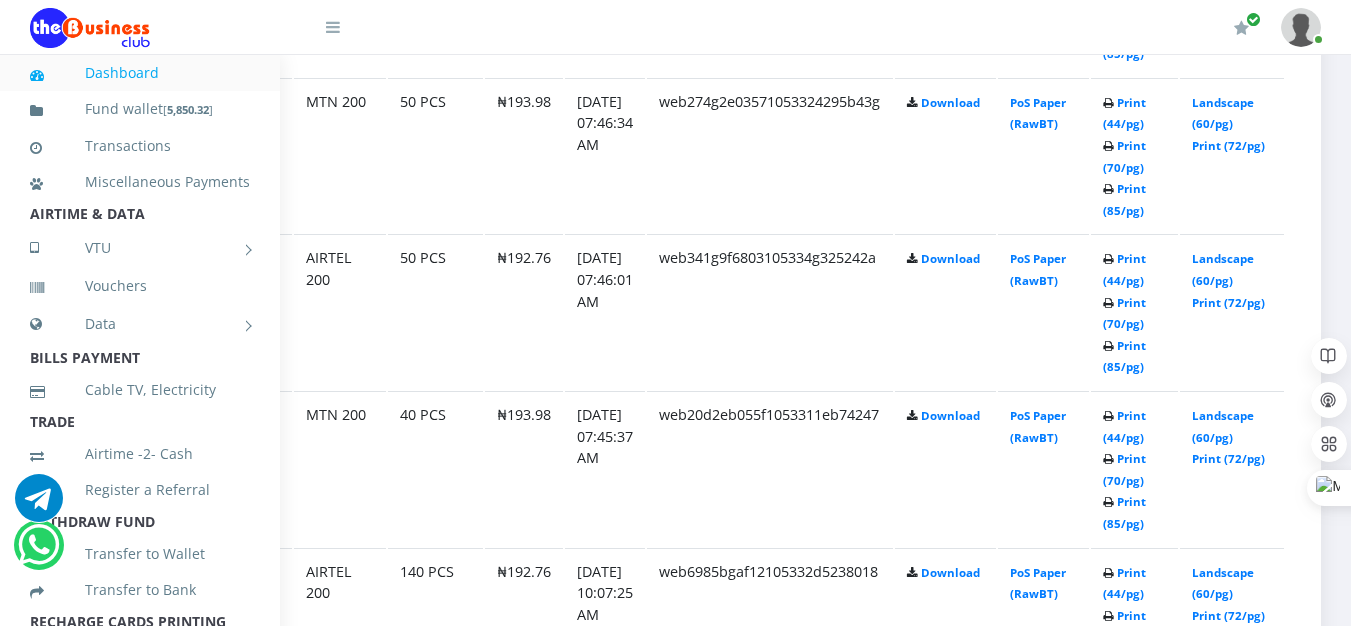 click on "web341g9f6803105334g325242a" at bounding box center (770, -2) 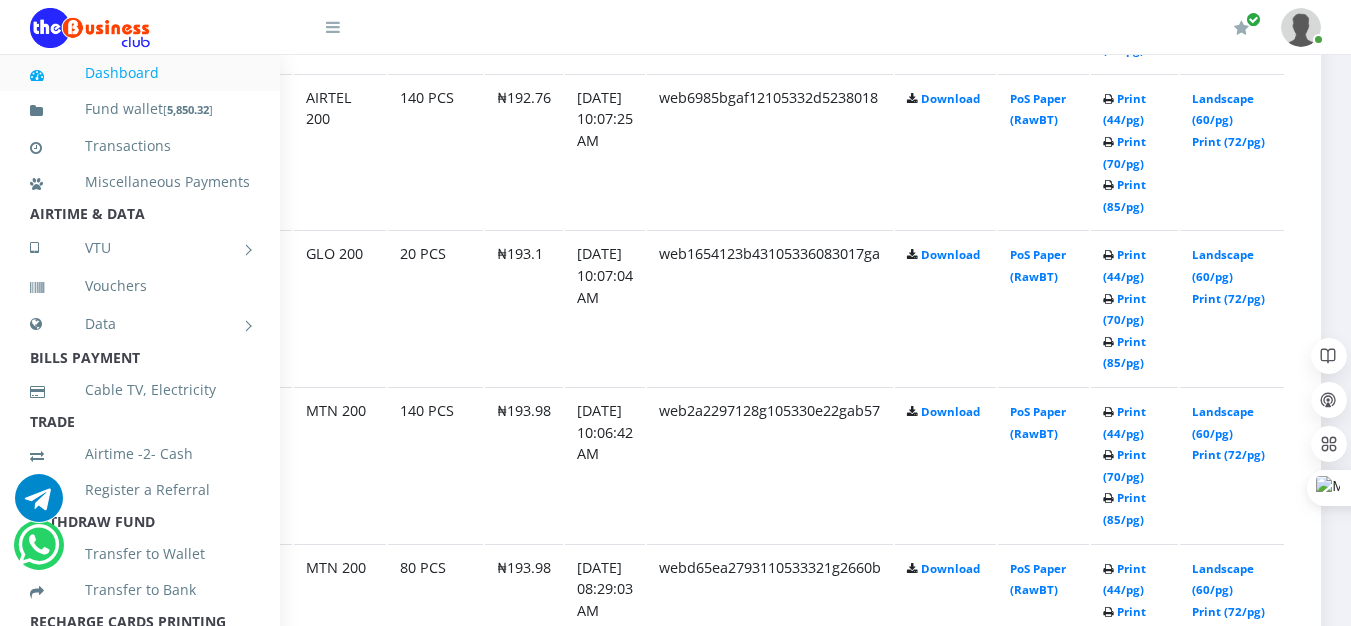 scroll, scrollTop: 2000, scrollLeft: 132, axis: both 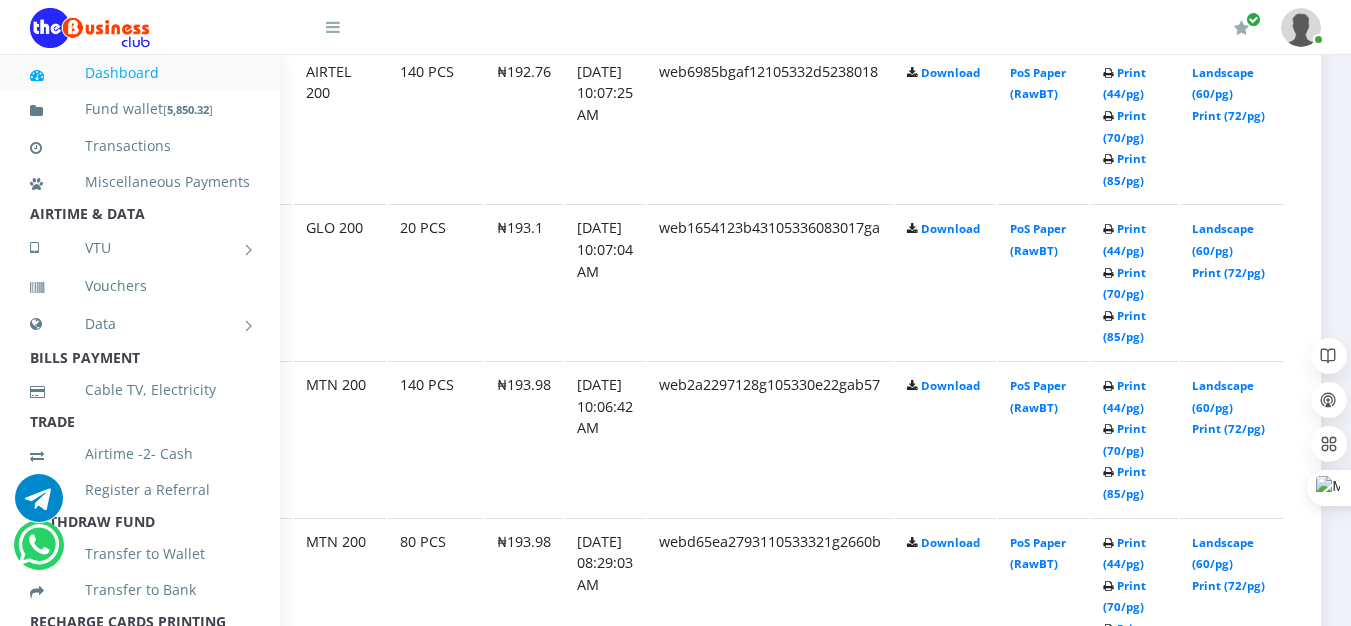 click on "140 PCS" at bounding box center (435, -502) 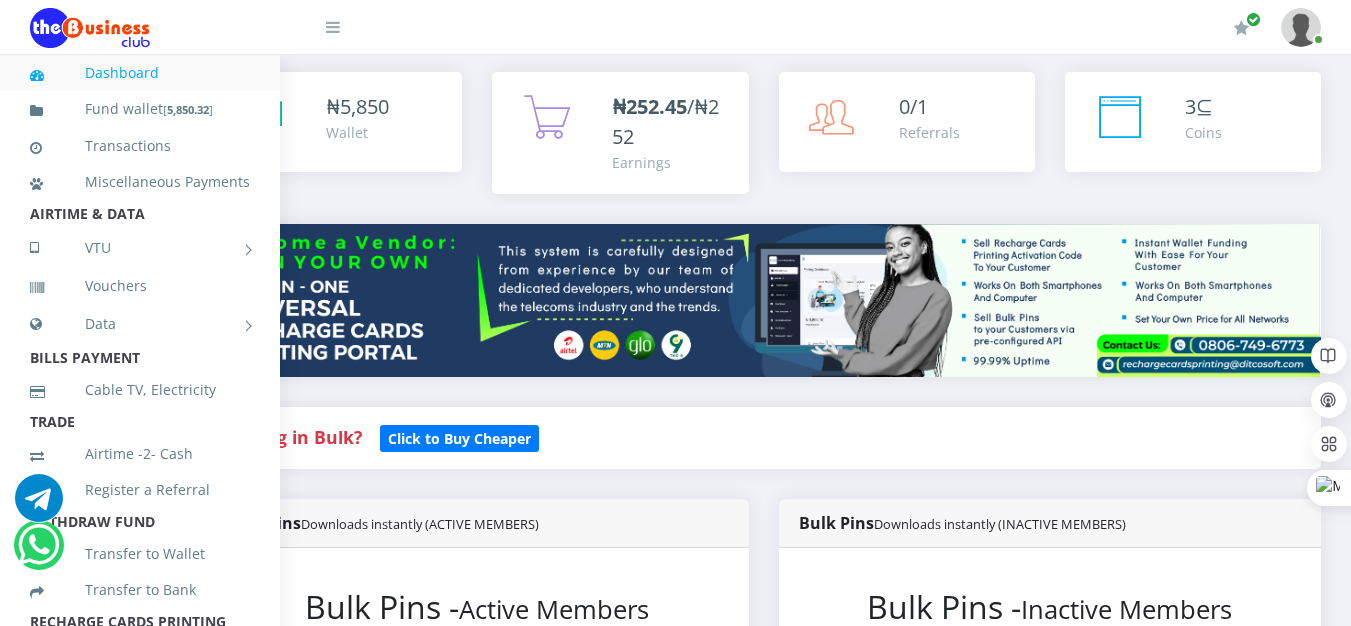scroll, scrollTop: 0, scrollLeft: 132, axis: horizontal 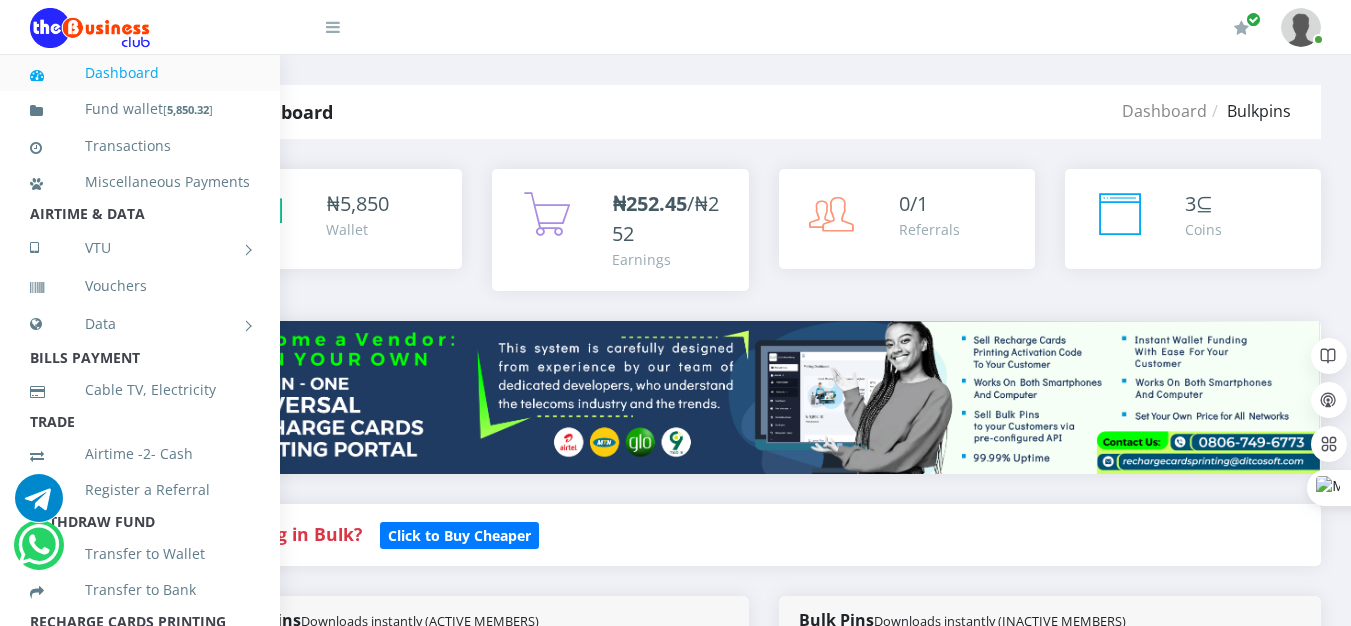 click at bounding box center [763, 2055] 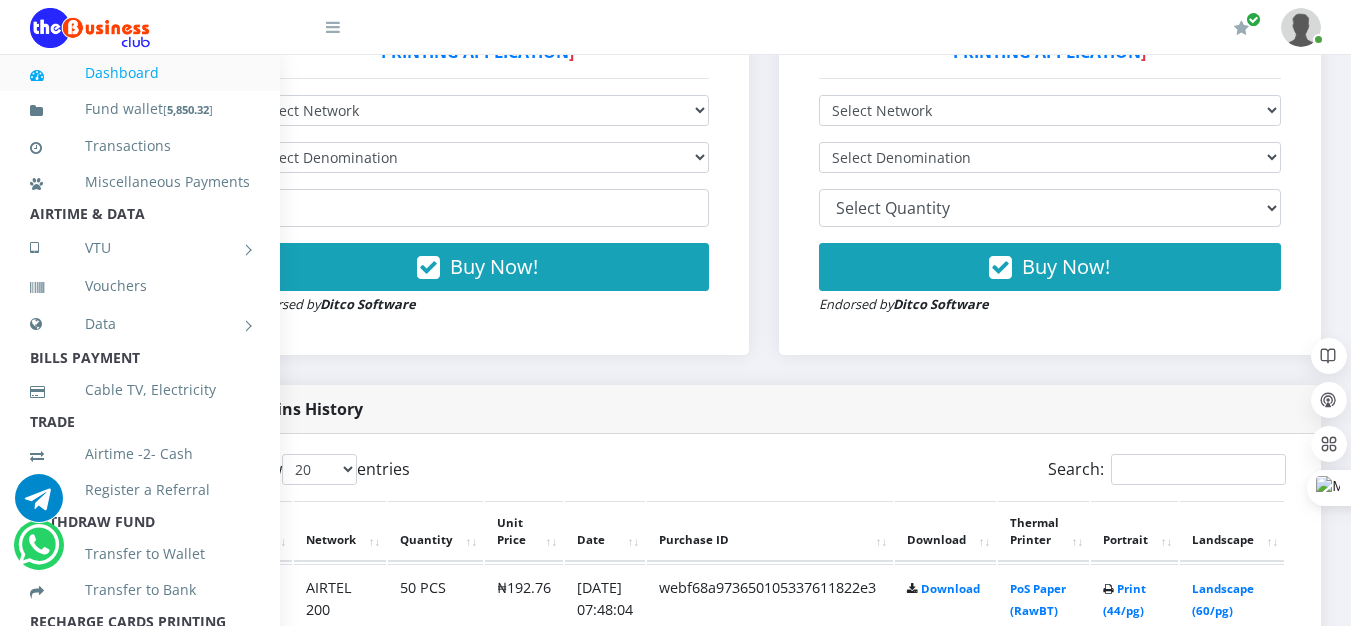scroll, scrollTop: 800, scrollLeft: 132, axis: both 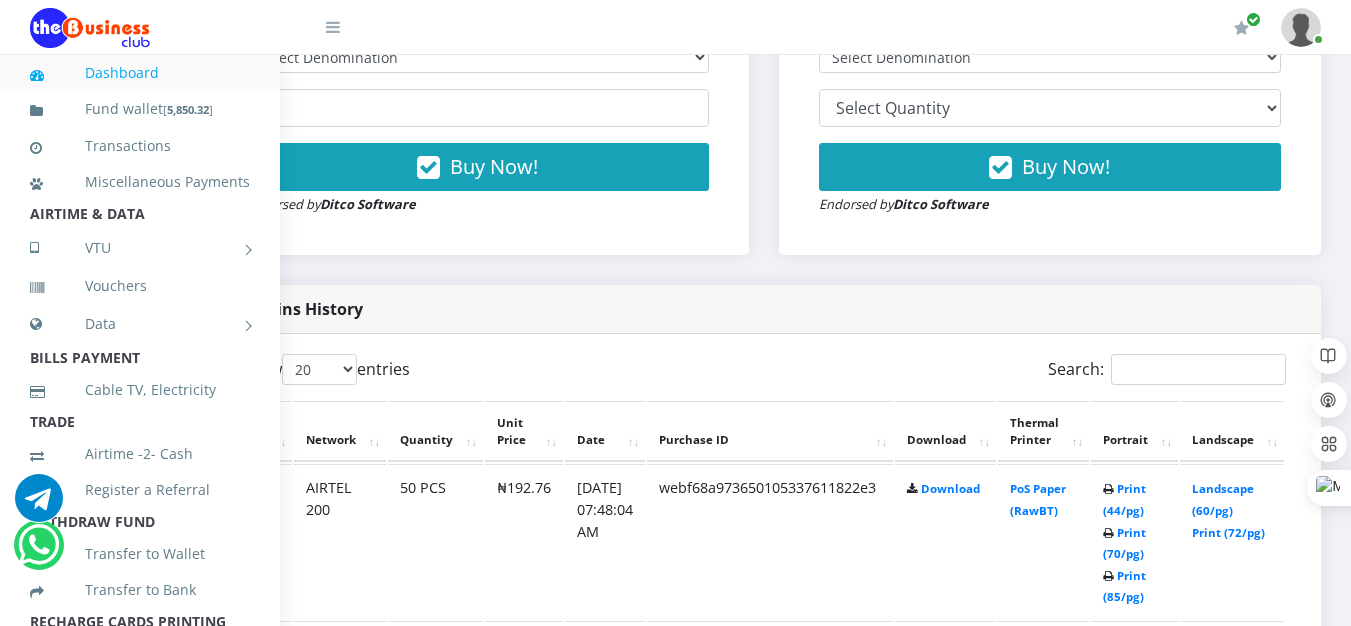 click on "Dashboard" at bounding box center (140, 73) 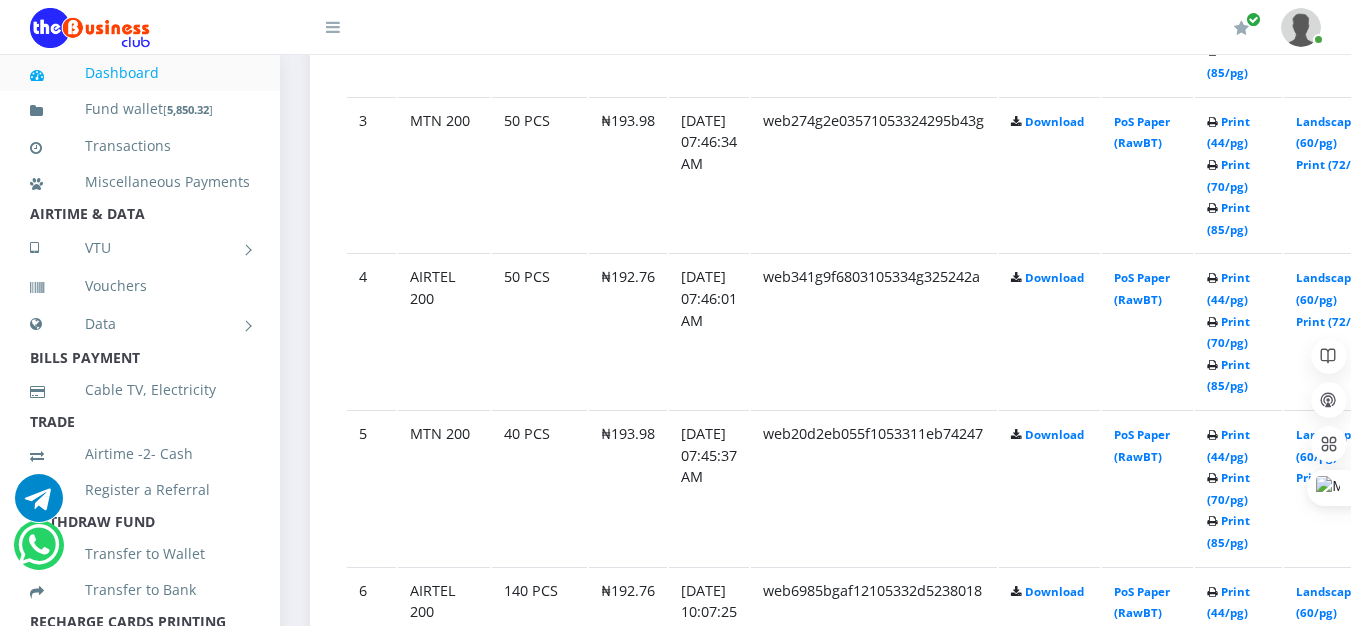scroll, scrollTop: 1500, scrollLeft: 0, axis: vertical 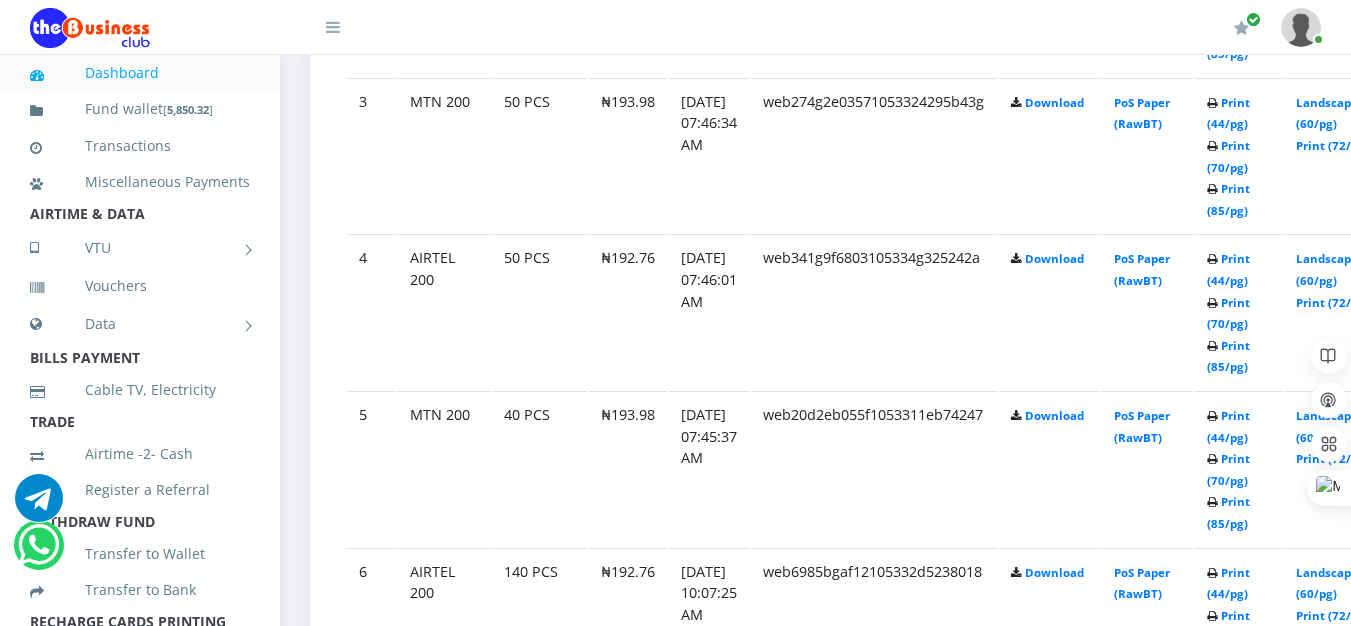click on "₦192.76" at bounding box center (628, -2) 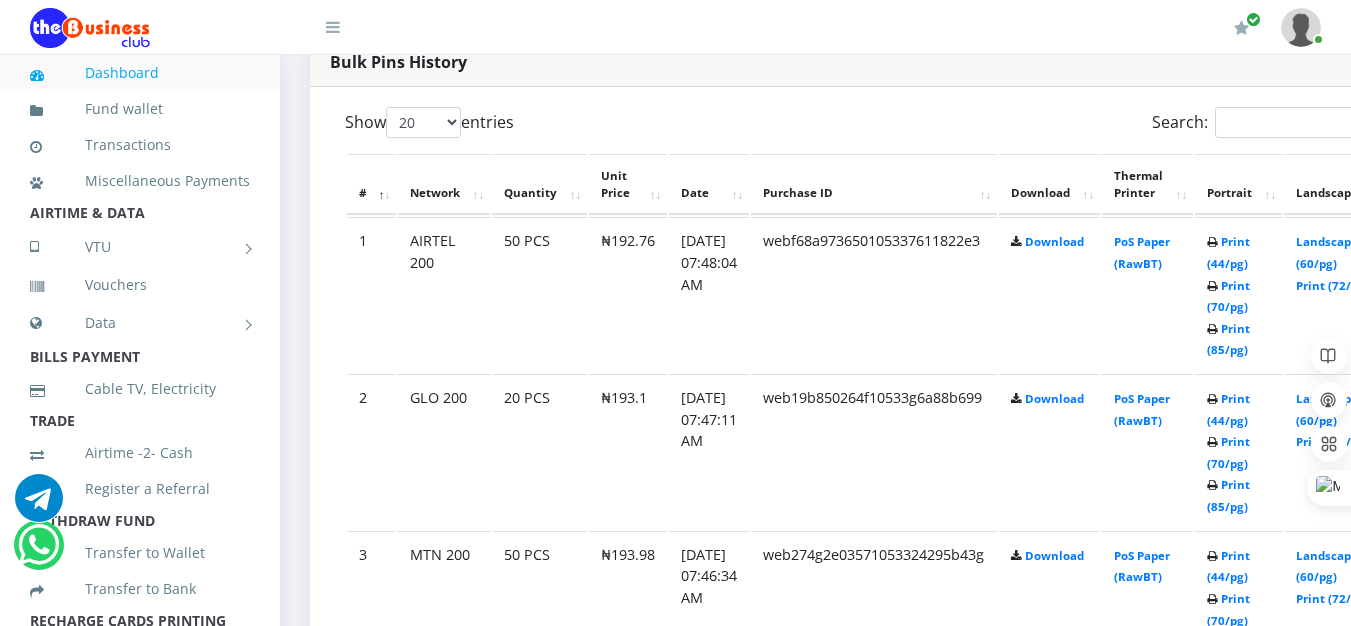 scroll, scrollTop: 1025, scrollLeft: 0, axis: vertical 